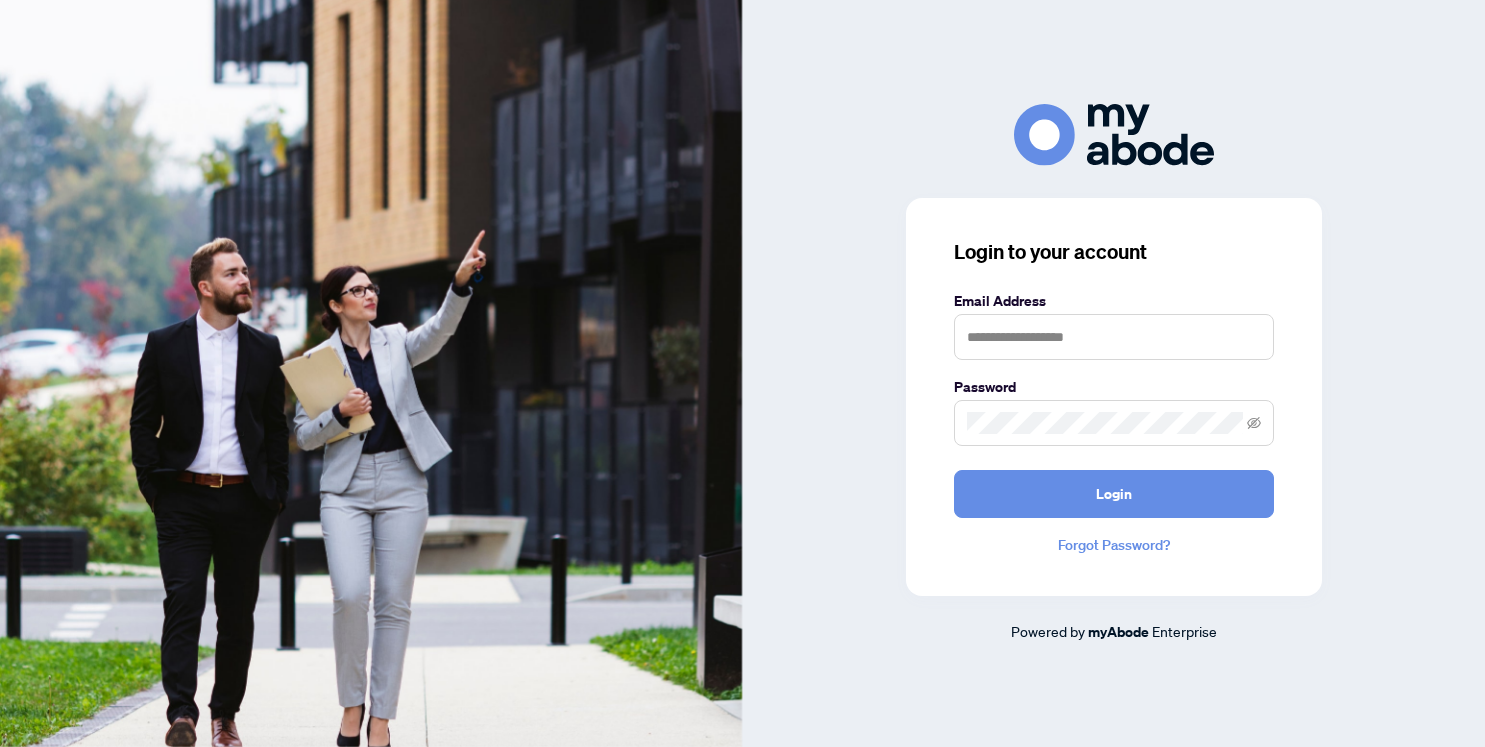 scroll, scrollTop: 0, scrollLeft: 0, axis: both 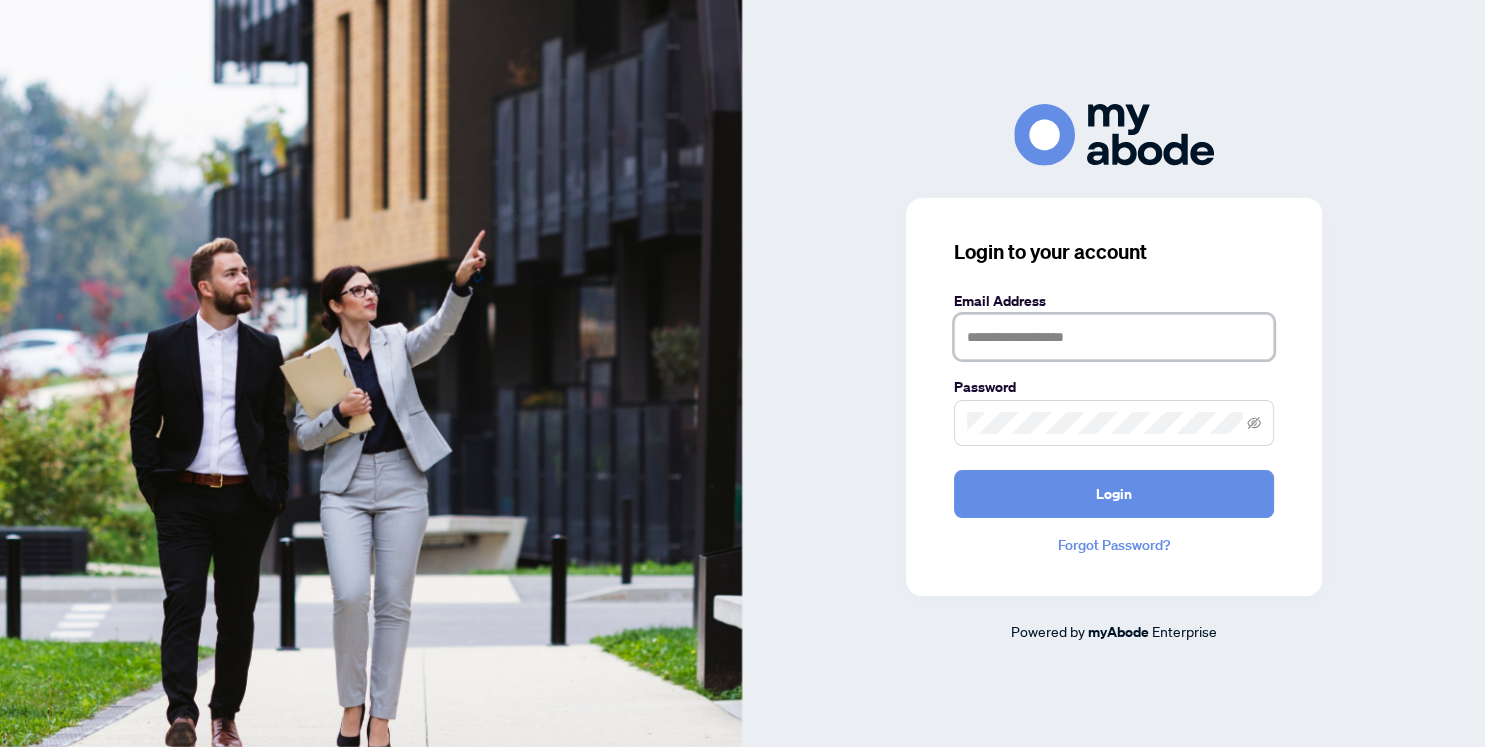 click at bounding box center [1114, 337] 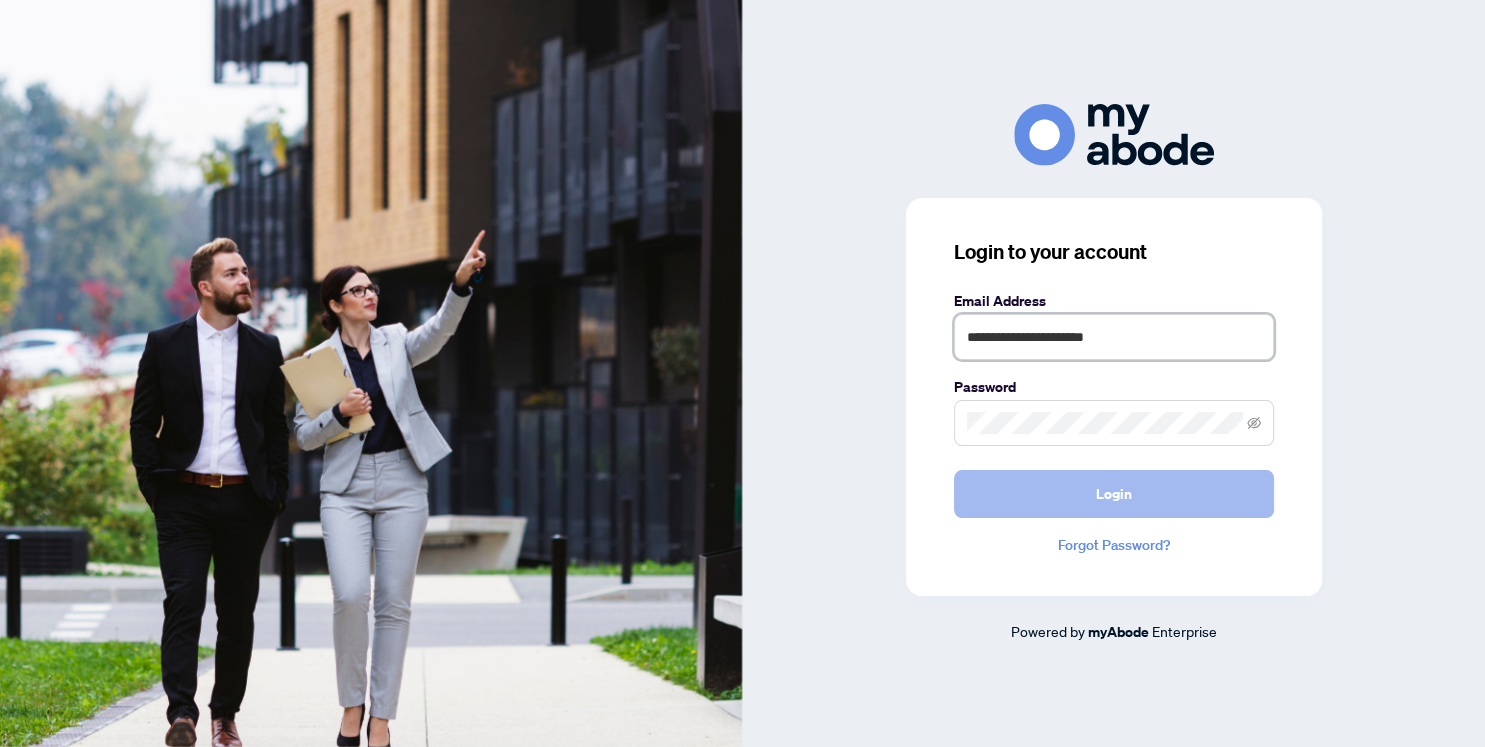 type on "**********" 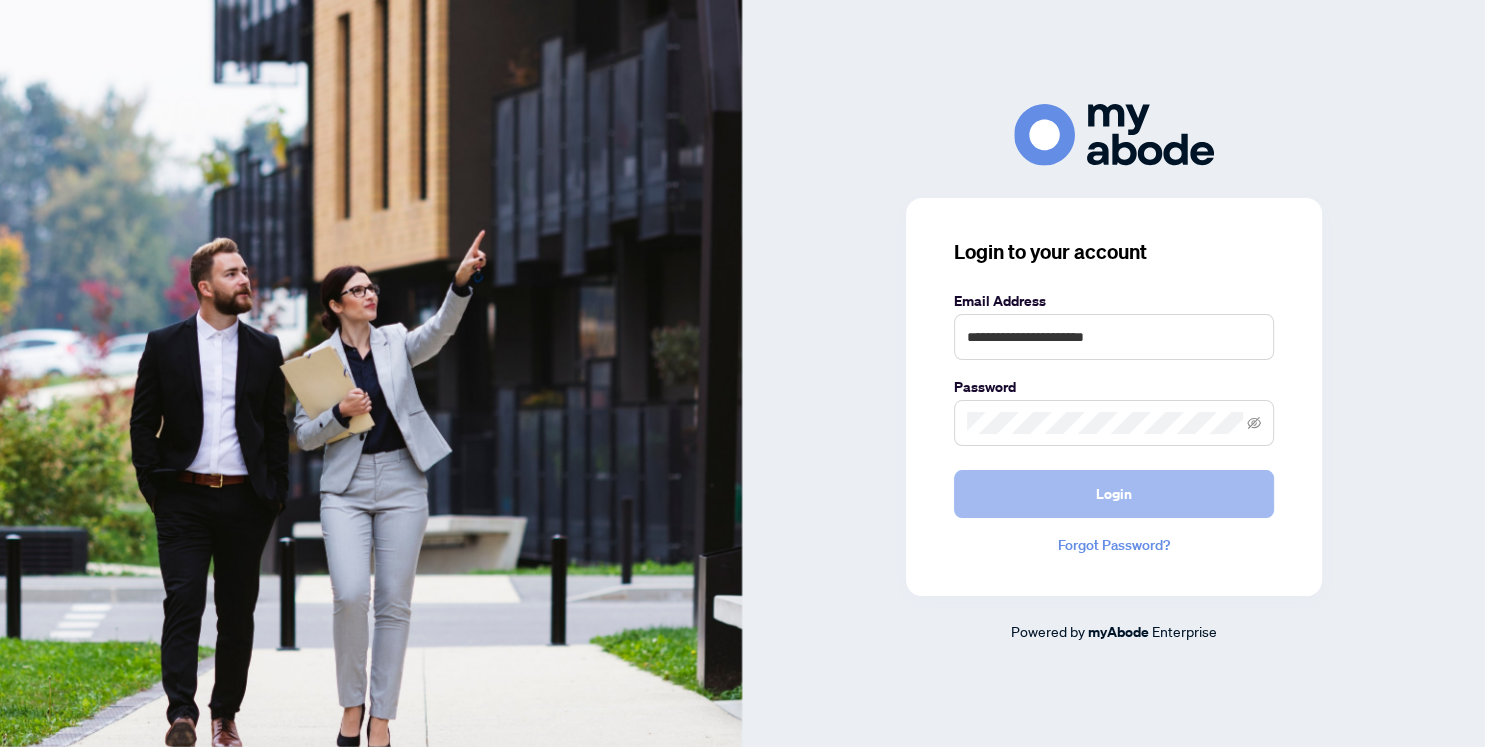 click on "Login" at bounding box center (1114, 494) 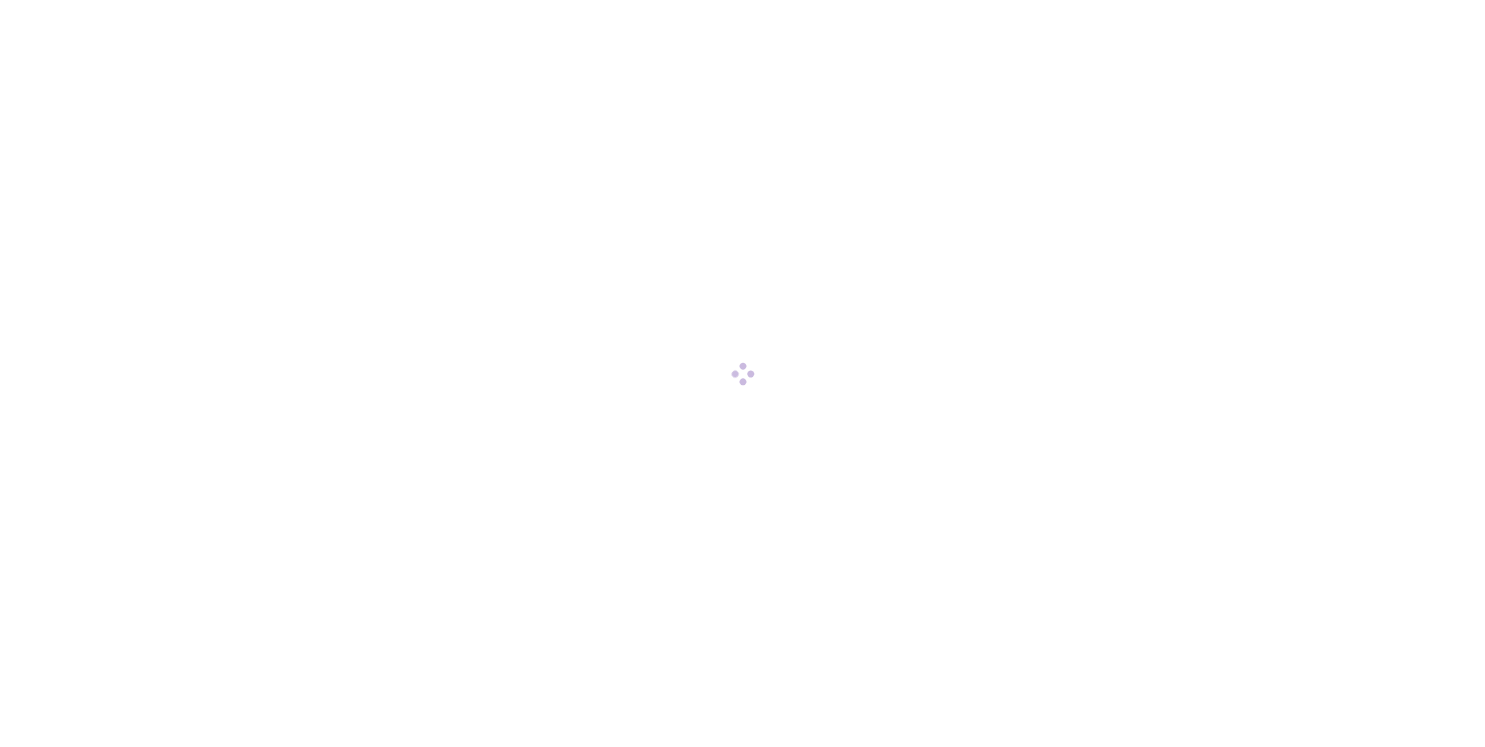 scroll, scrollTop: 0, scrollLeft: 0, axis: both 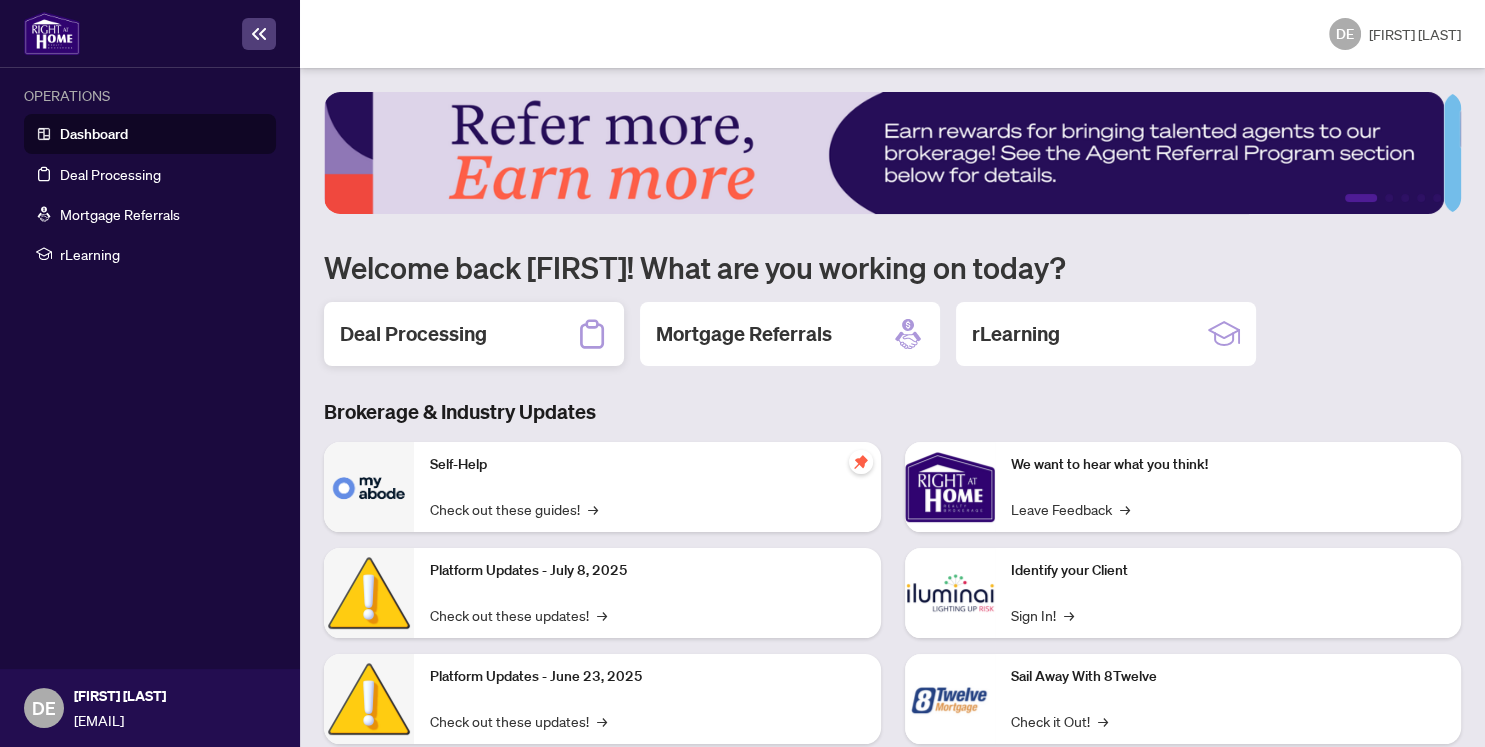 click on "Deal Processing" at bounding box center [413, 334] 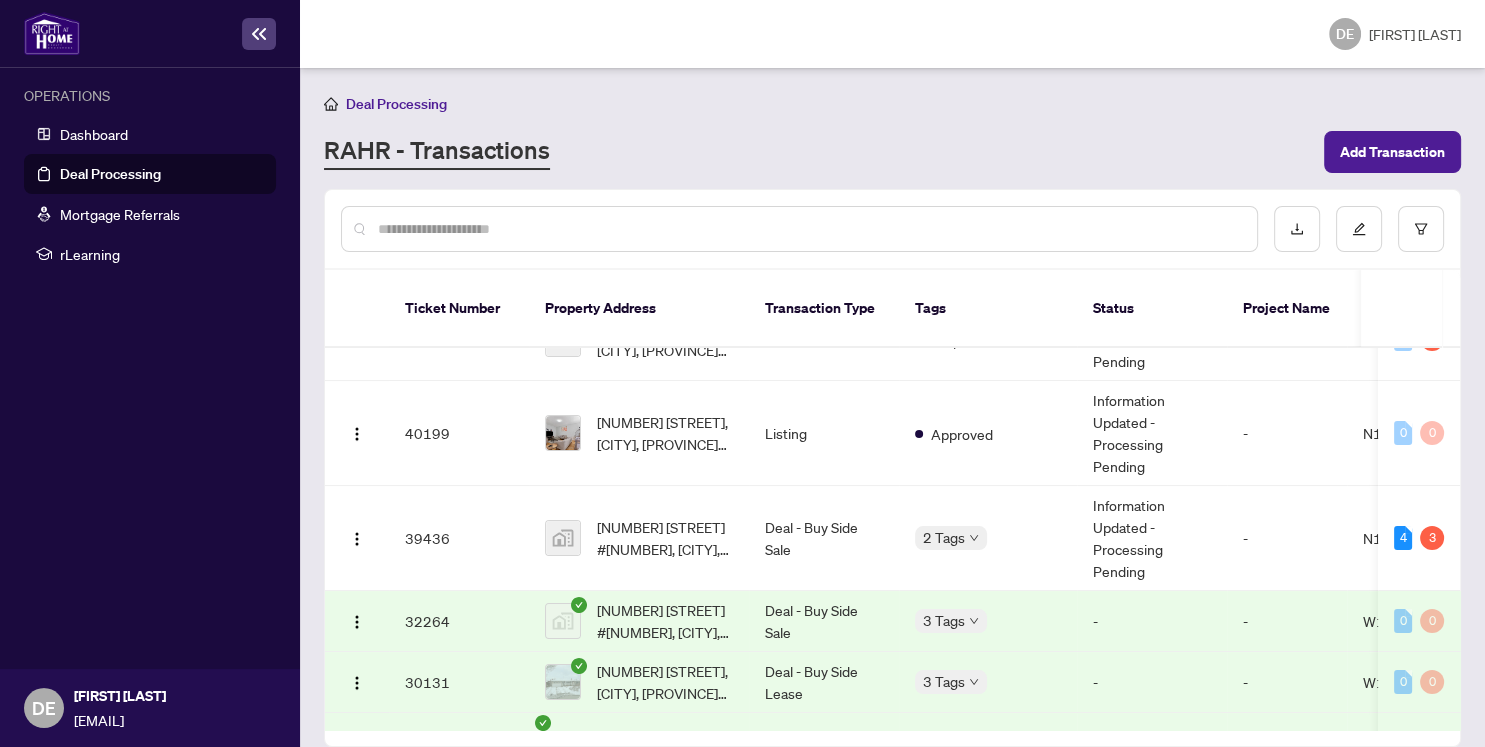 scroll, scrollTop: 127, scrollLeft: 0, axis: vertical 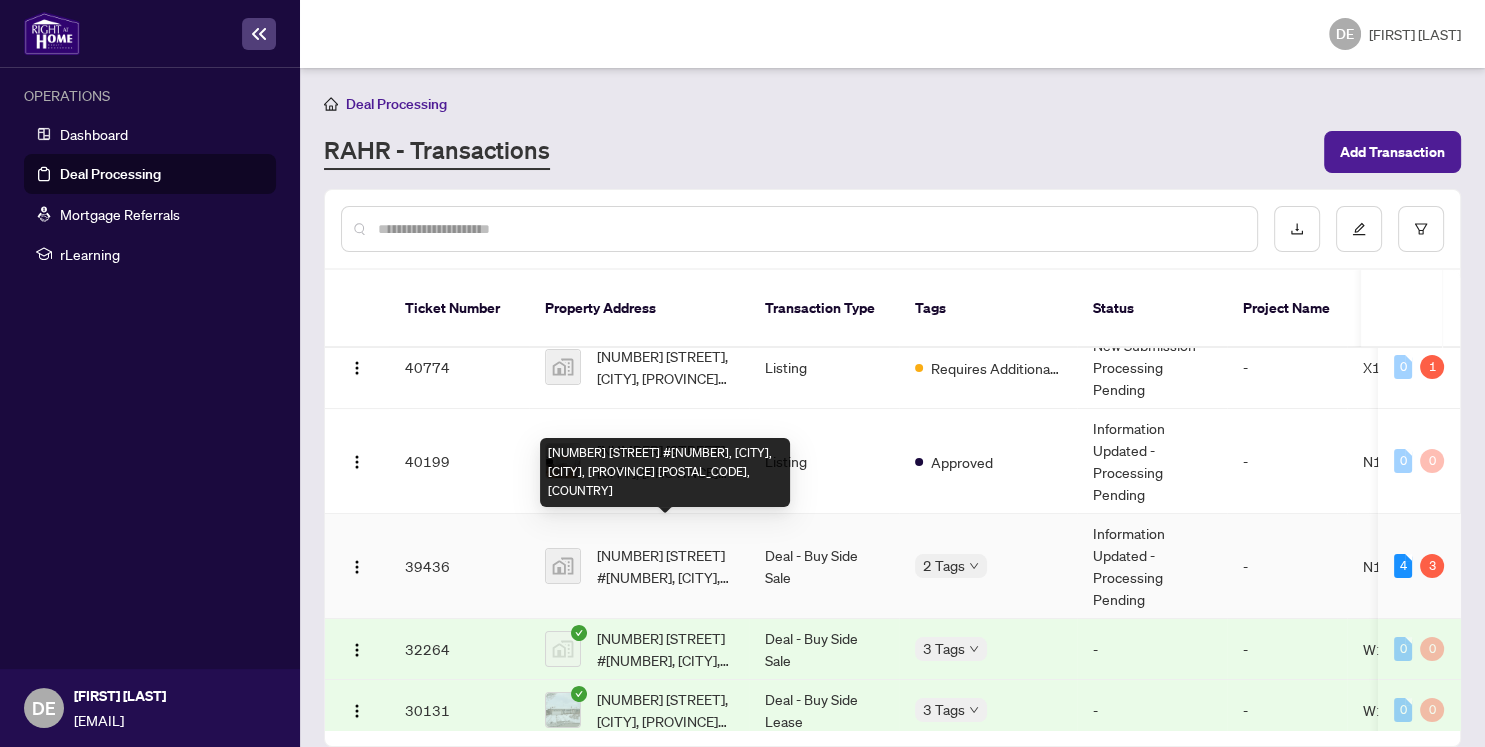 click on "[NUMBER] [STREET] #[NUMBER], [CITY], [CITY], [PROVINCE] [POSTAL_CODE], [COUNTRY]" at bounding box center (665, 566) 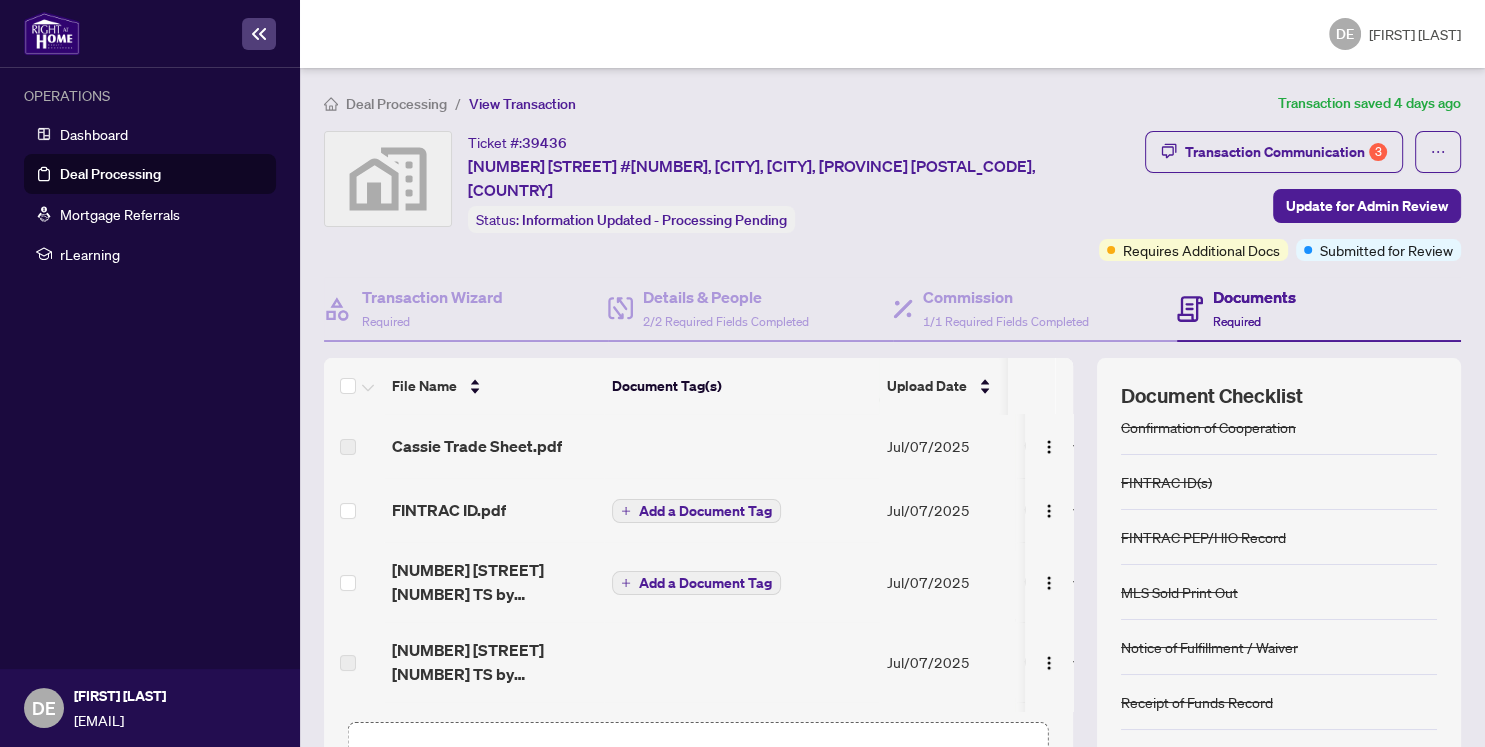 scroll, scrollTop: 134, scrollLeft: 0, axis: vertical 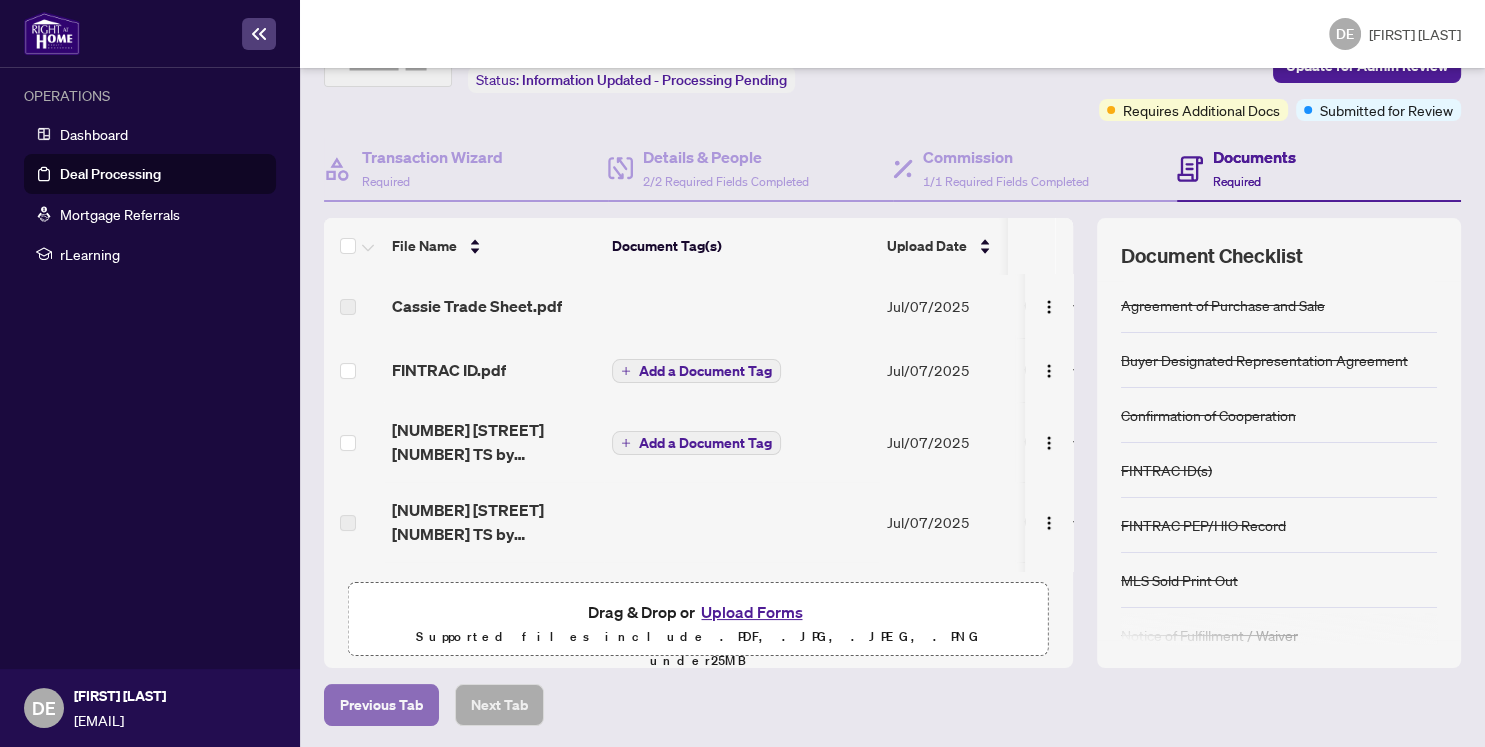 click on "Previous Tab" at bounding box center [381, 705] 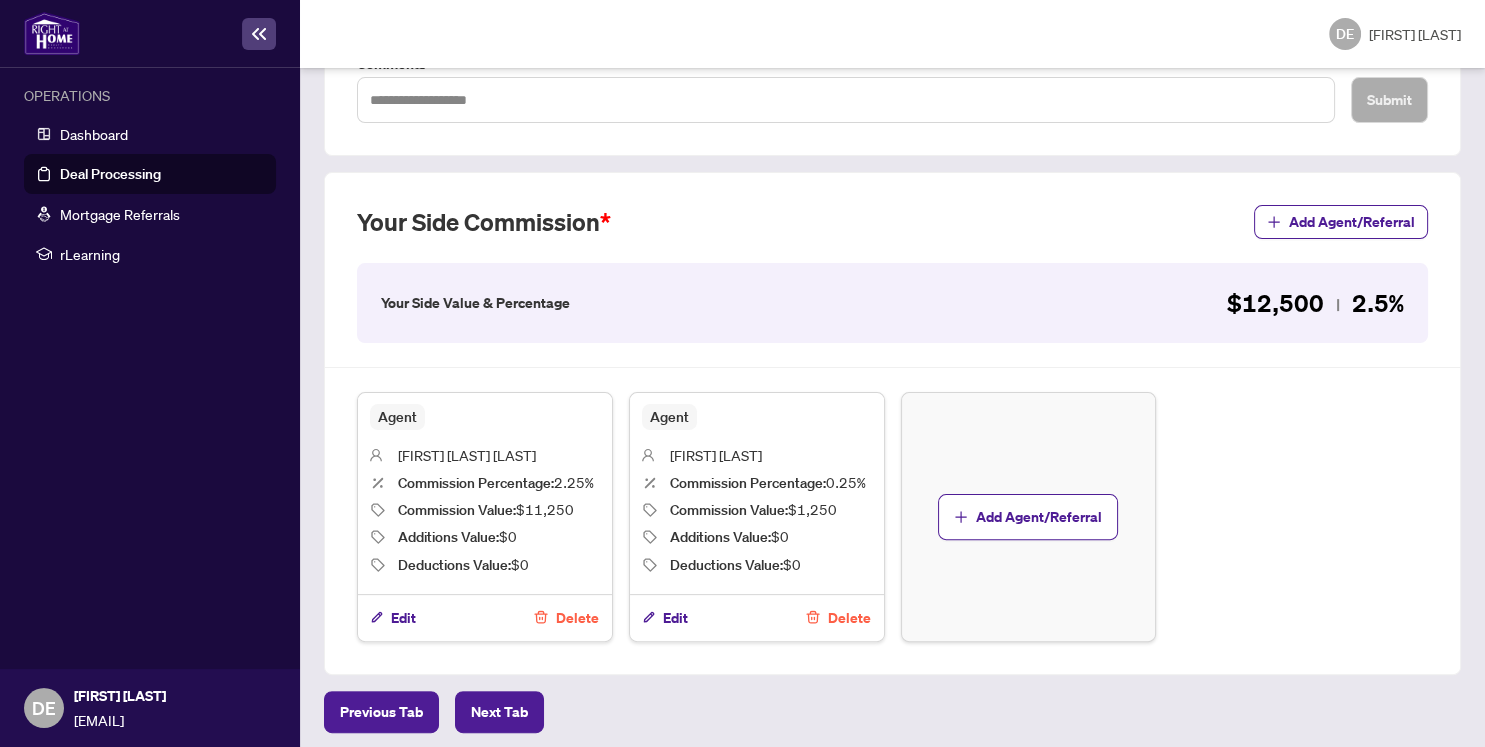 scroll, scrollTop: 521, scrollLeft: 0, axis: vertical 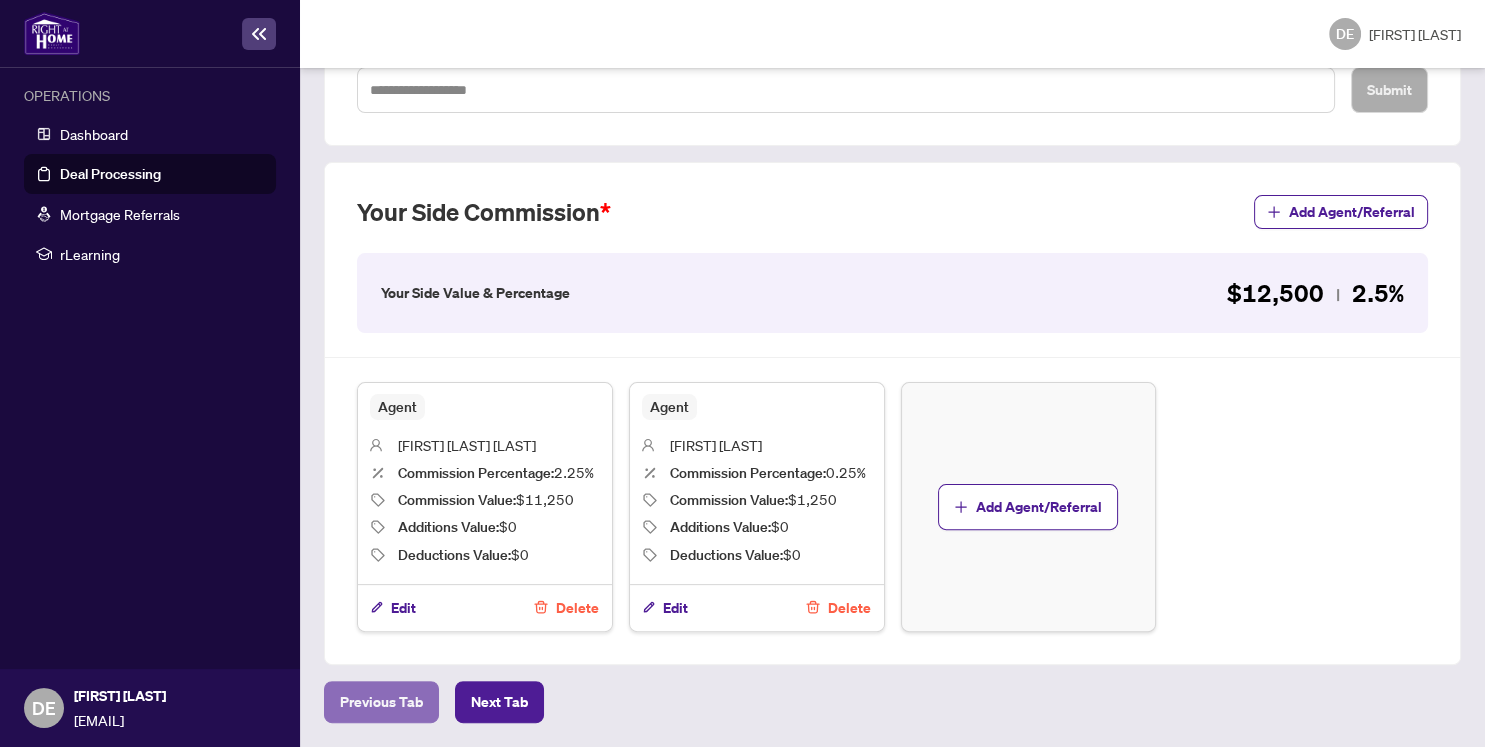click on "Previous Tab" at bounding box center [381, 702] 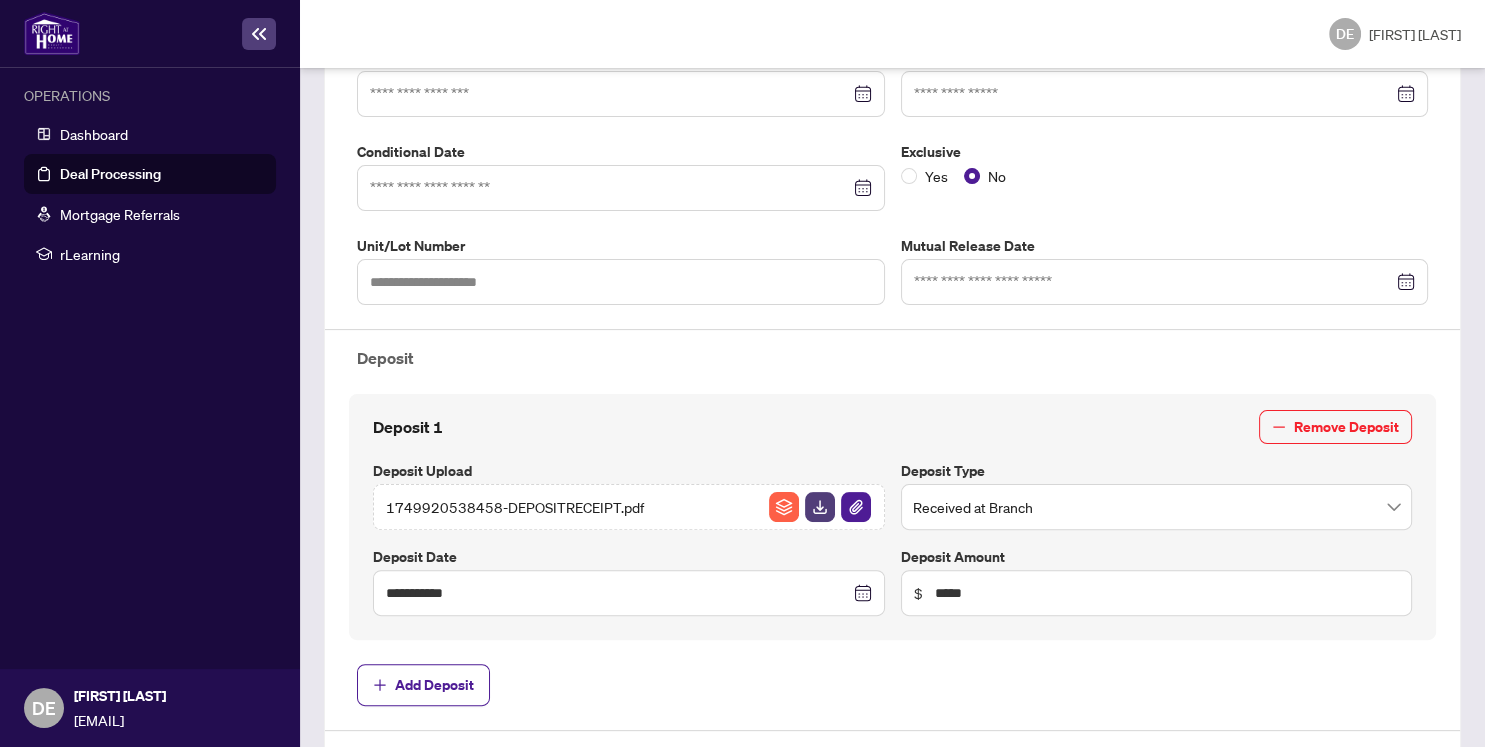 type on "**********" 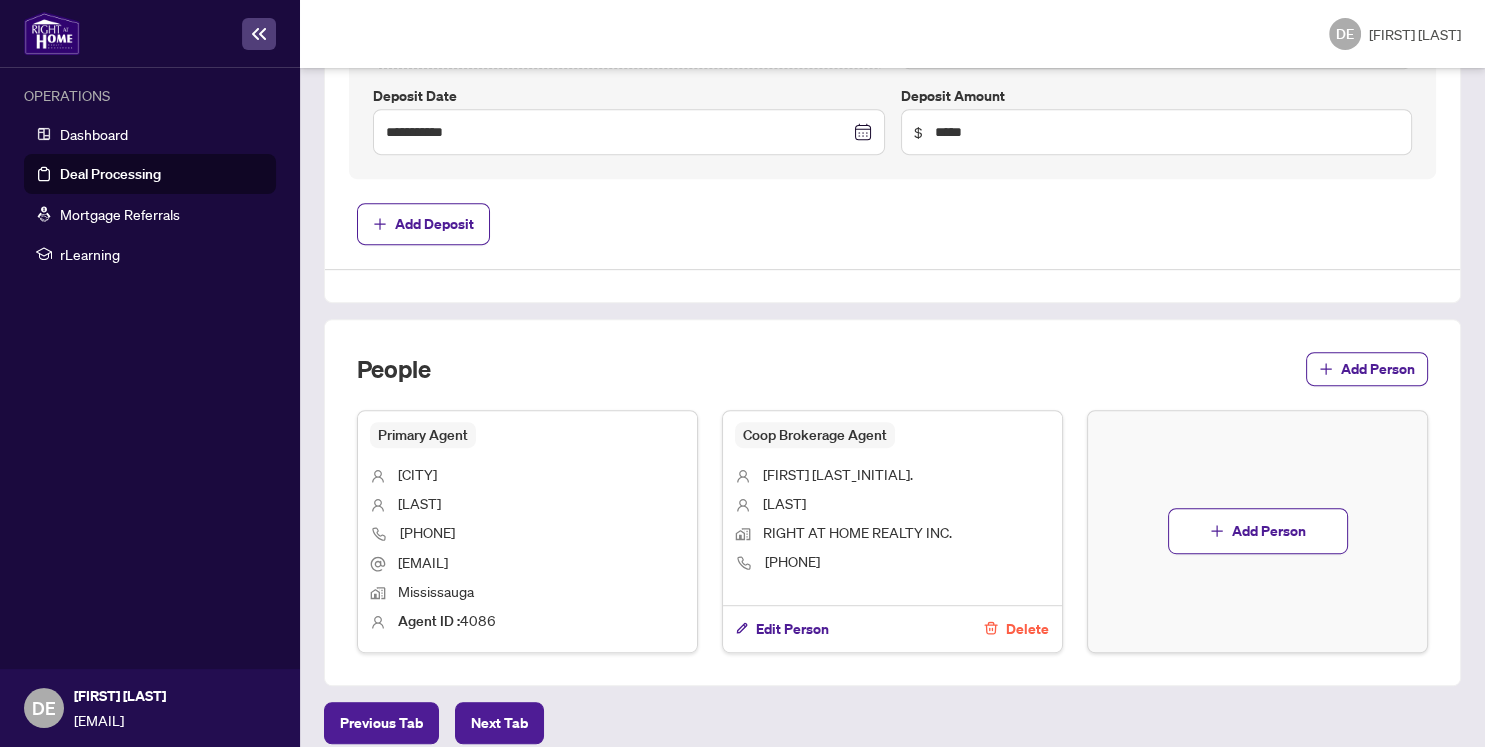 scroll, scrollTop: 966, scrollLeft: 0, axis: vertical 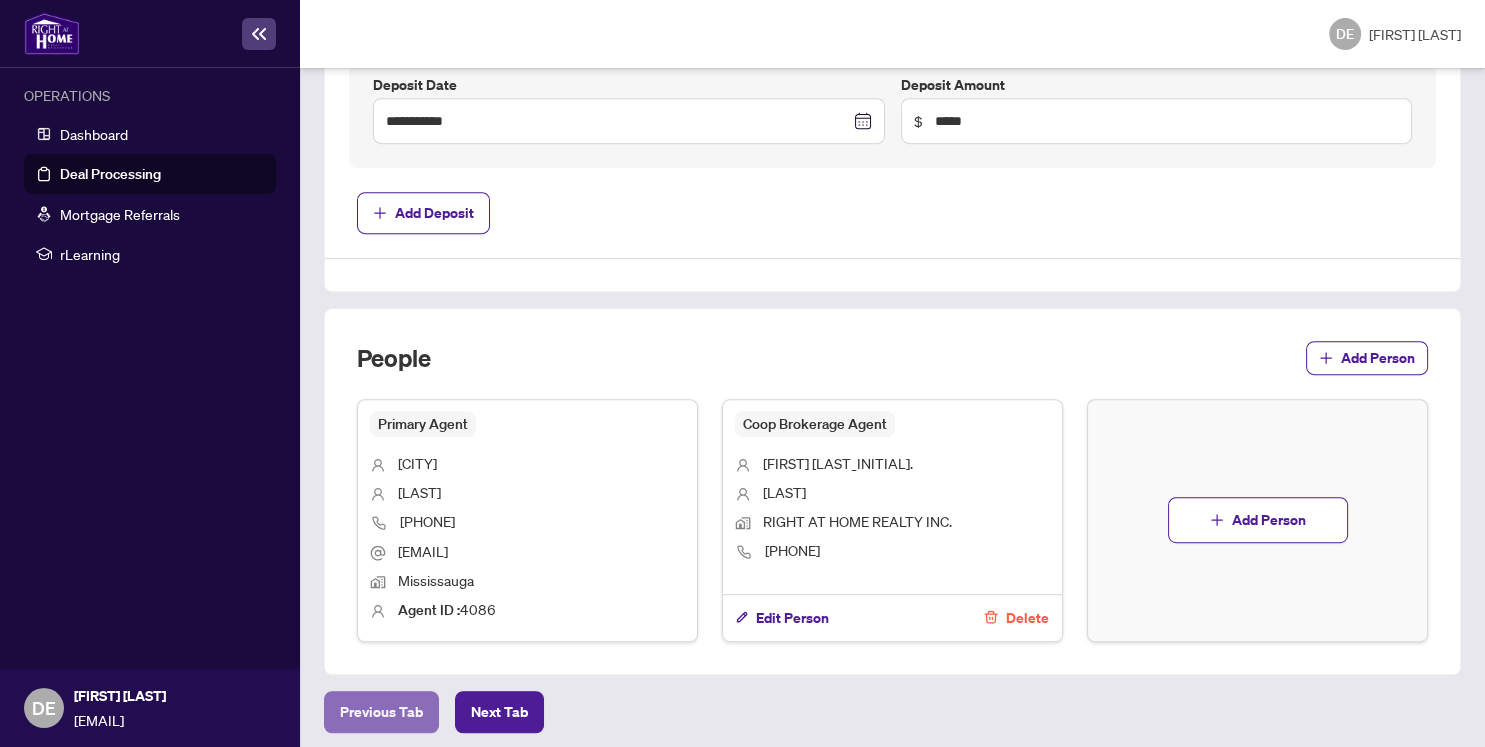 click on "Previous Tab" at bounding box center (381, 712) 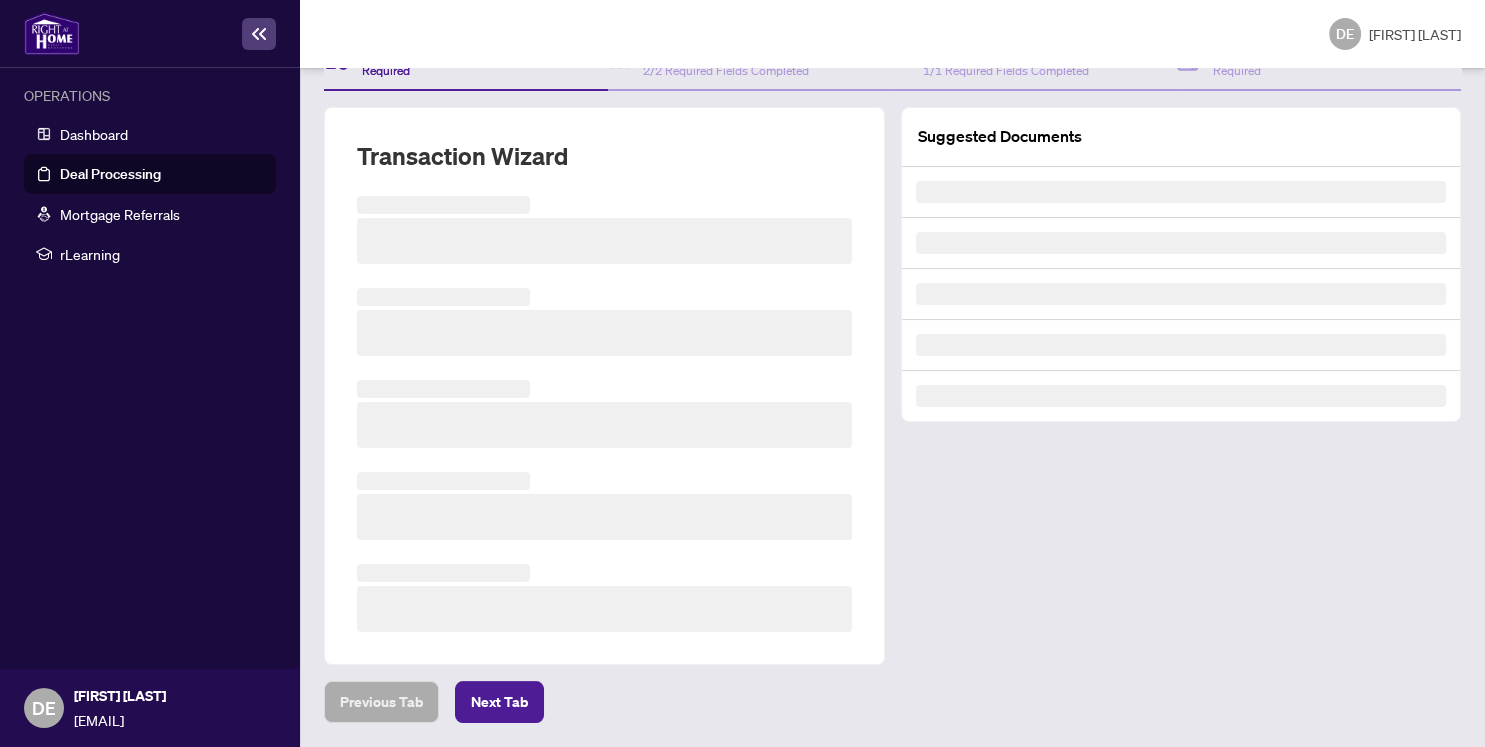 scroll, scrollTop: 247, scrollLeft: 0, axis: vertical 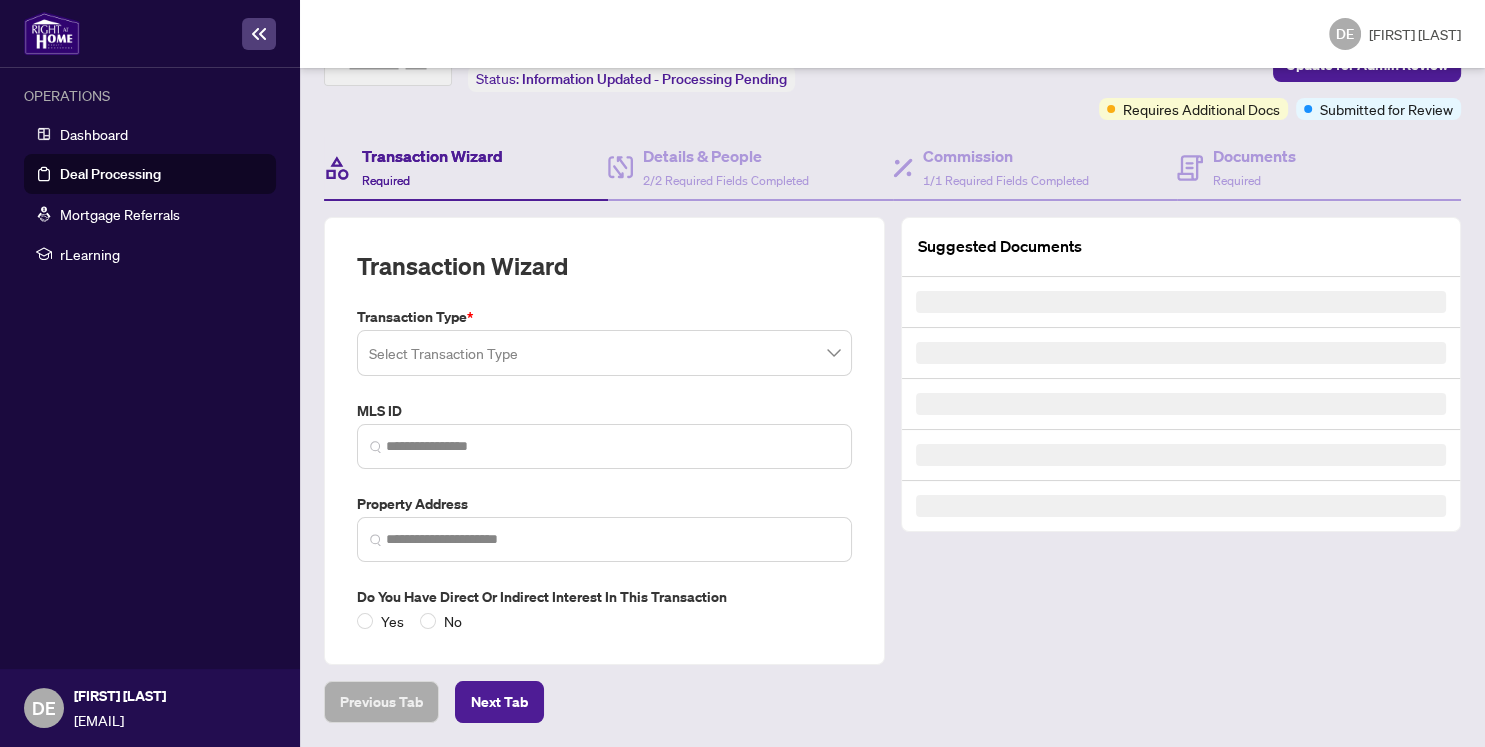 type on "*********" 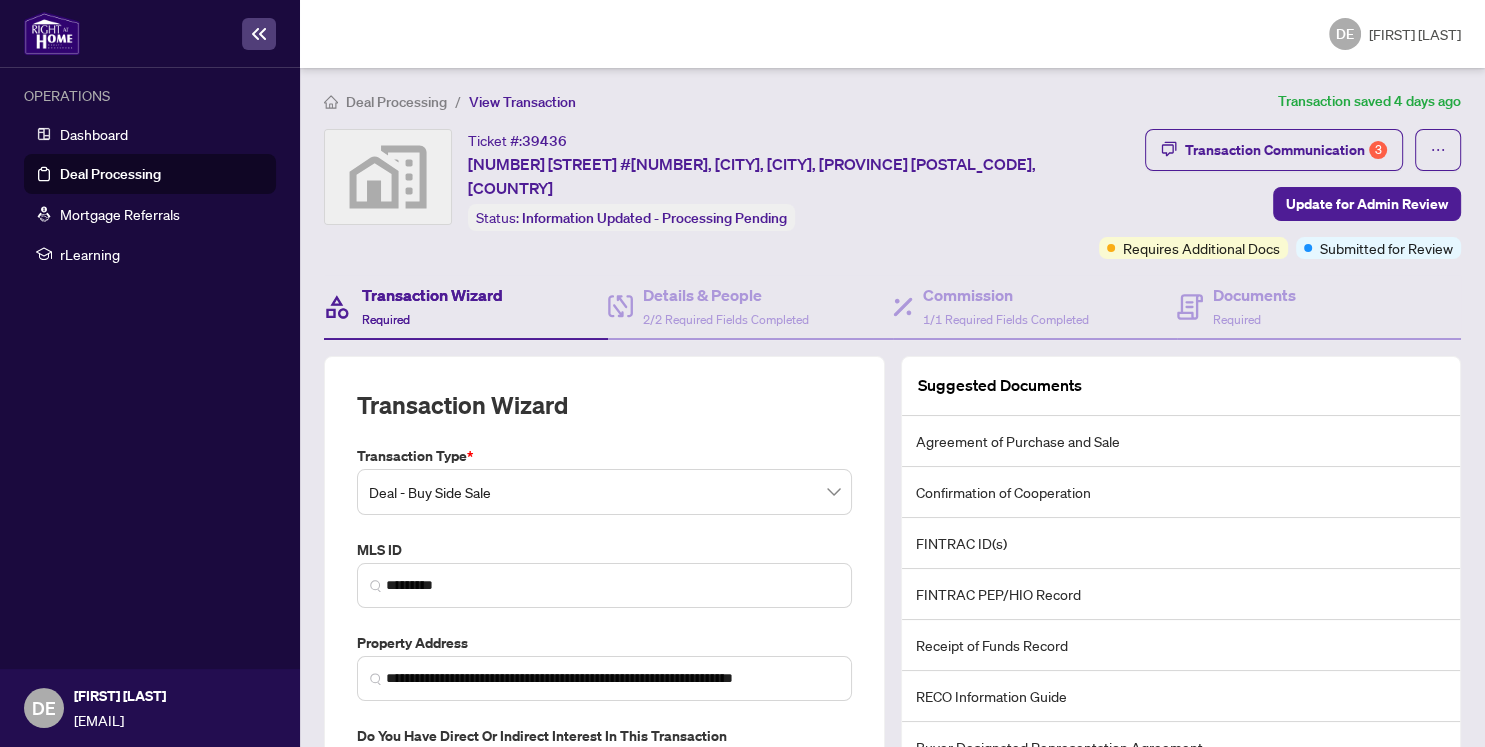 scroll, scrollTop: 0, scrollLeft: 0, axis: both 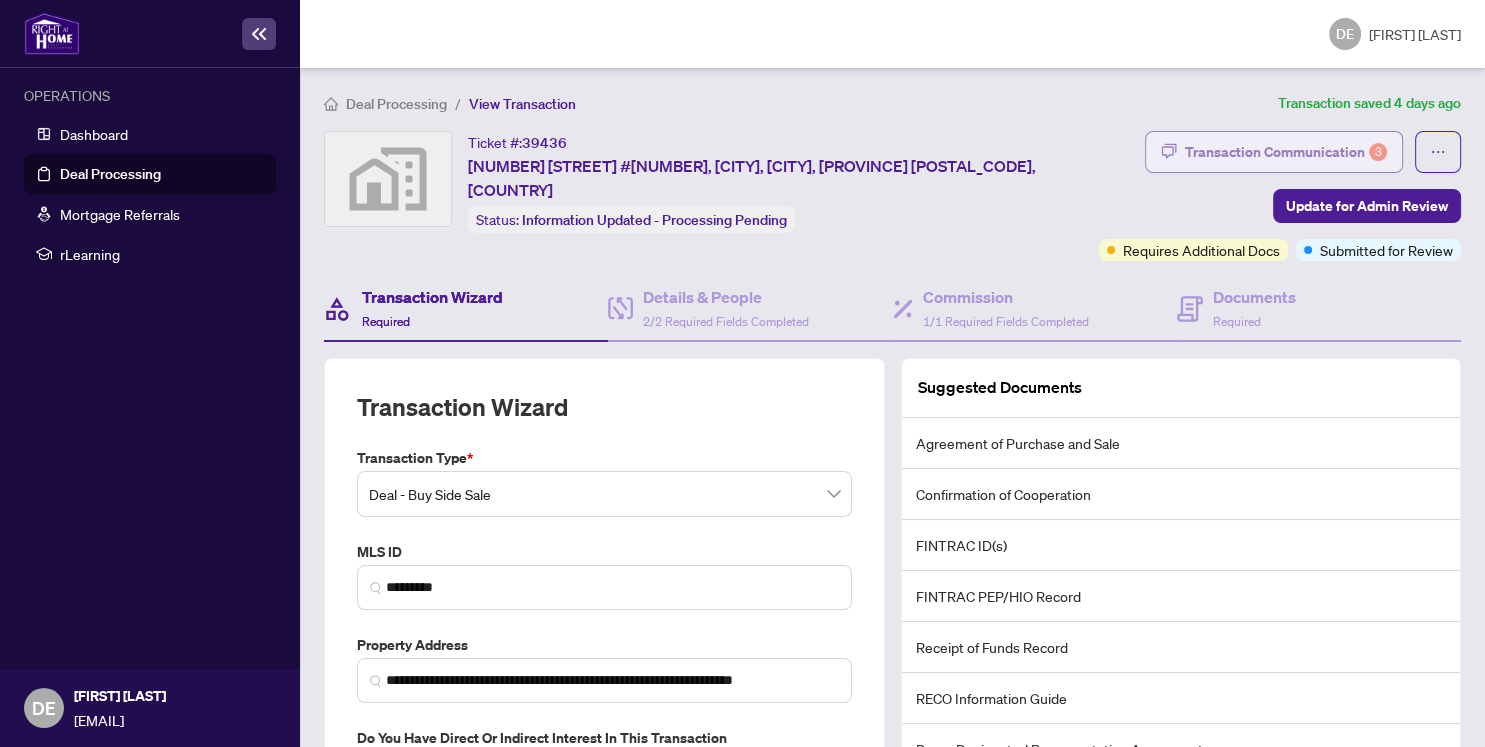 click on "Transaction Communication 3" at bounding box center (1286, 152) 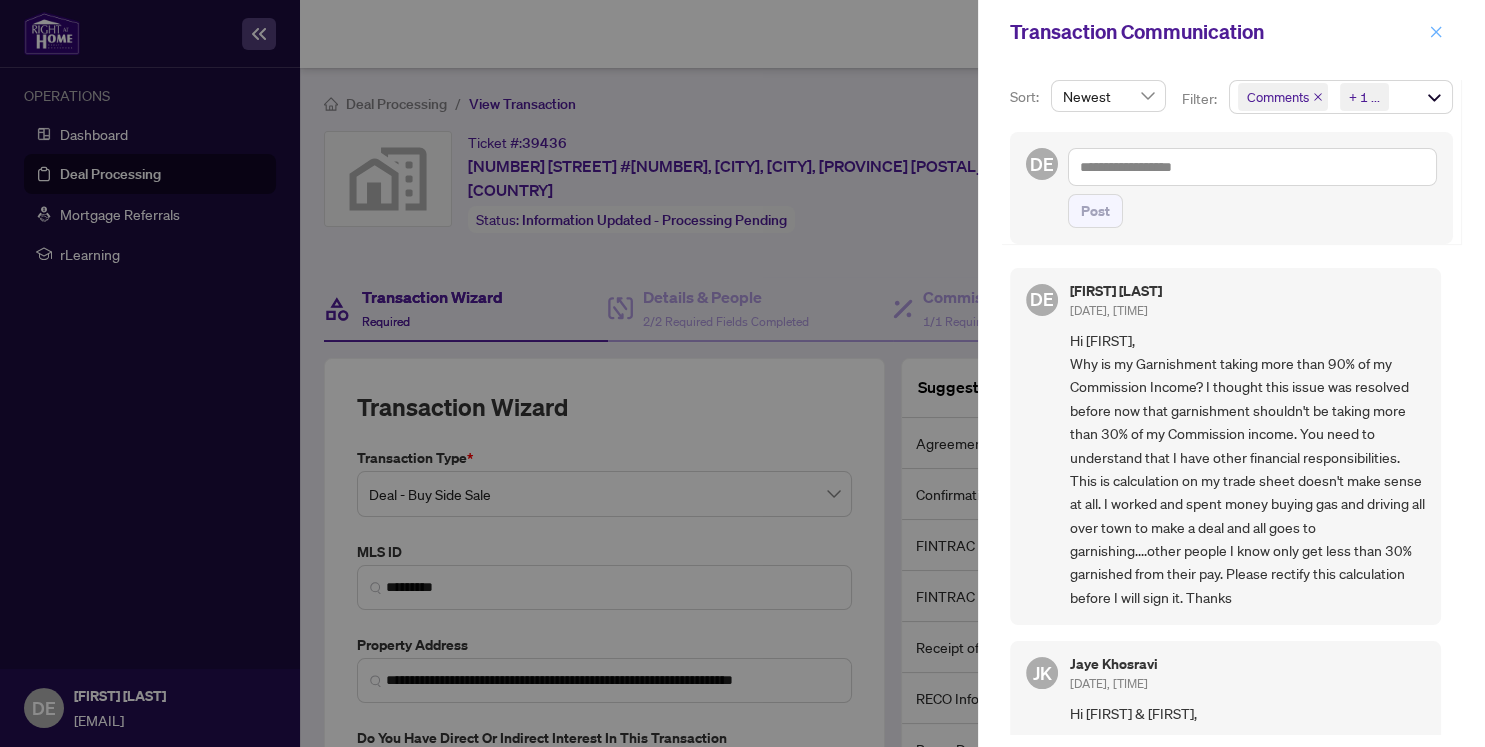 click 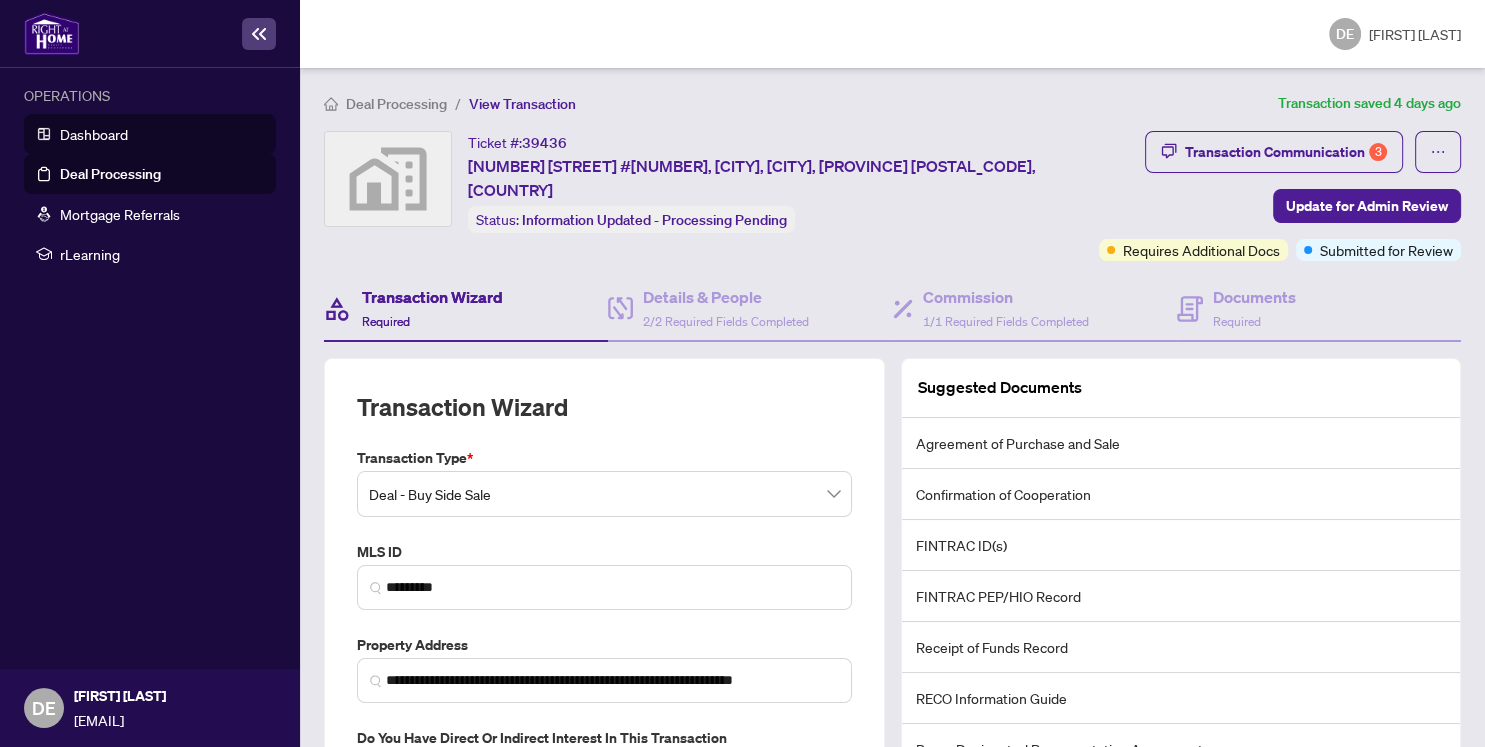 click on "Dashboard" at bounding box center [94, 134] 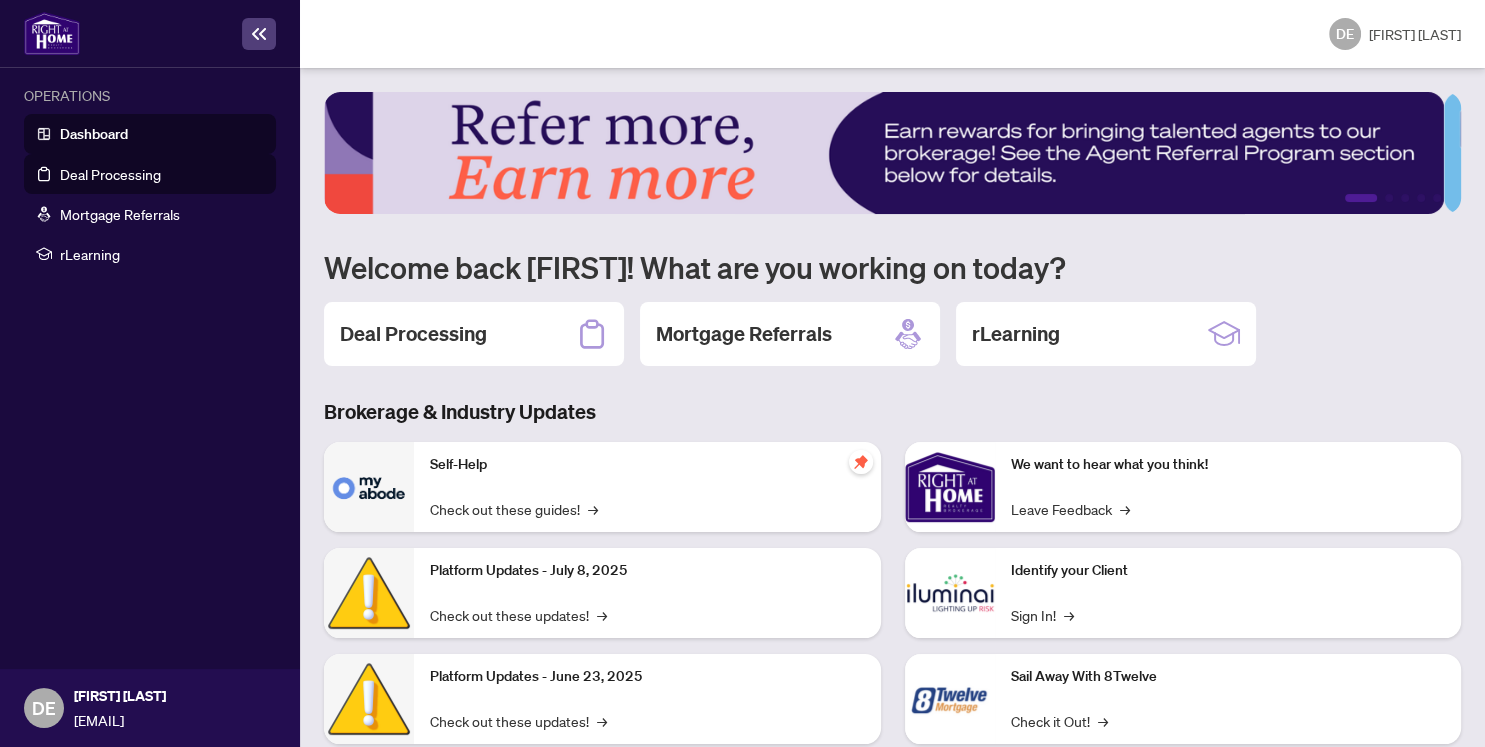 click on "Deal Processing" at bounding box center (110, 174) 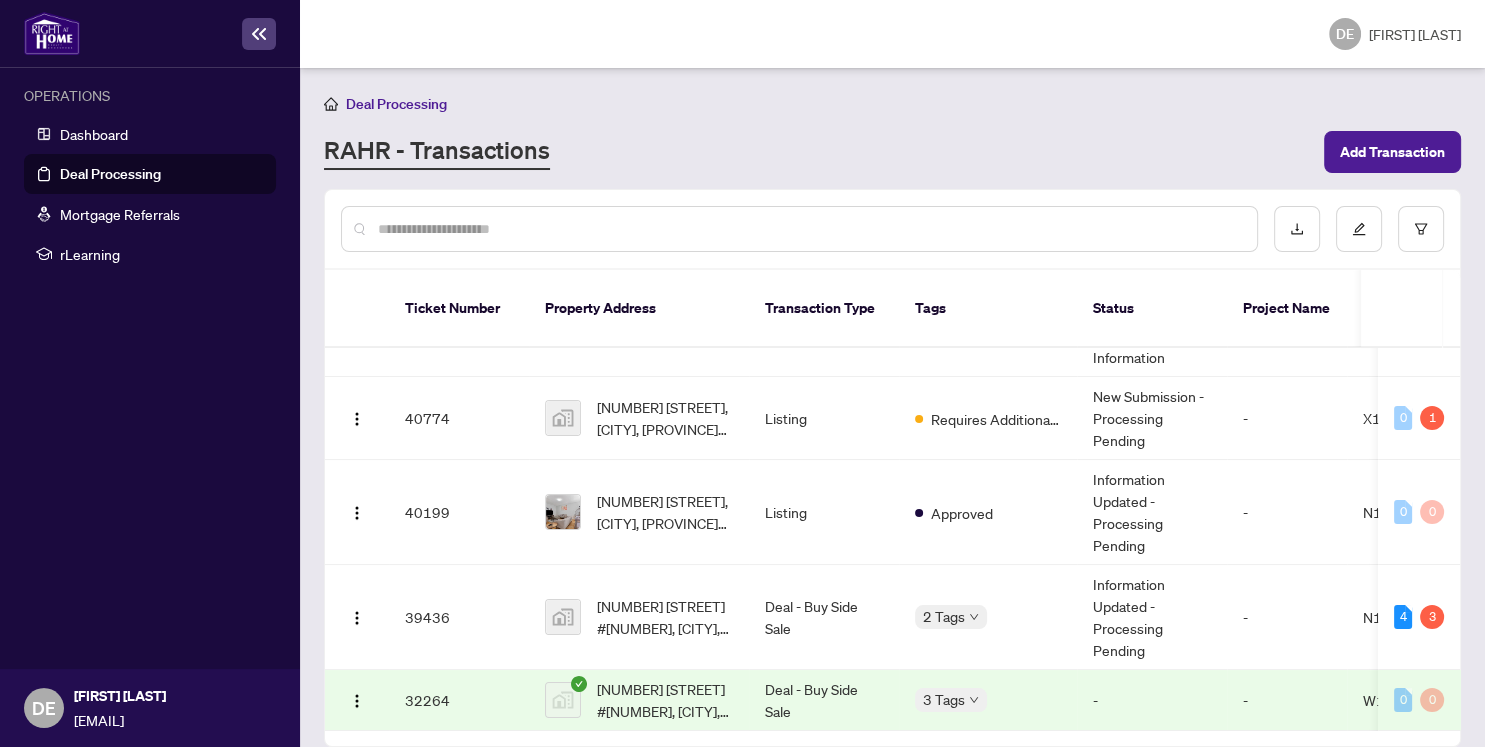 scroll, scrollTop: 110, scrollLeft: 0, axis: vertical 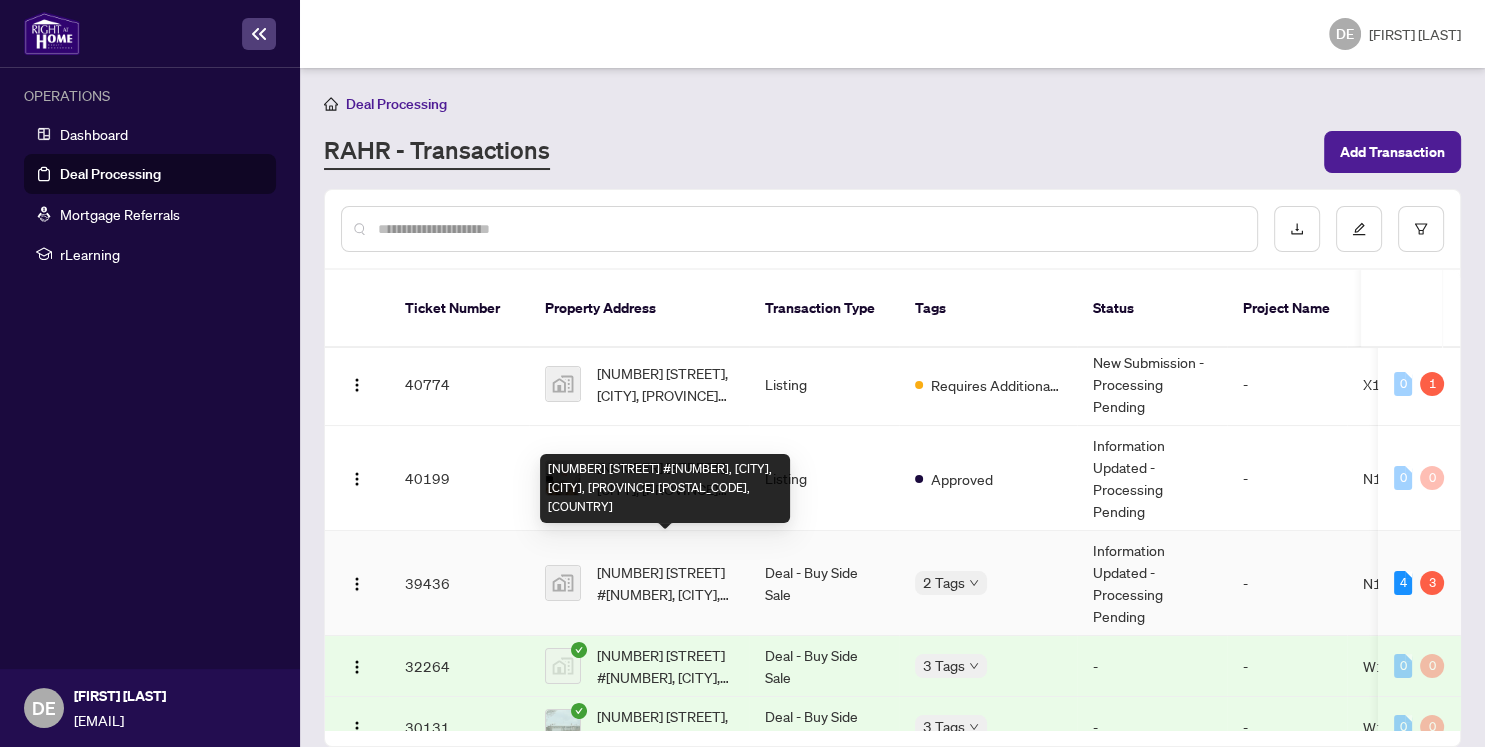 click on "[NUMBER] [STREET] #[NUMBER], [CITY], [CITY], [PROVINCE] [POSTAL_CODE], [COUNTRY]" at bounding box center [665, 583] 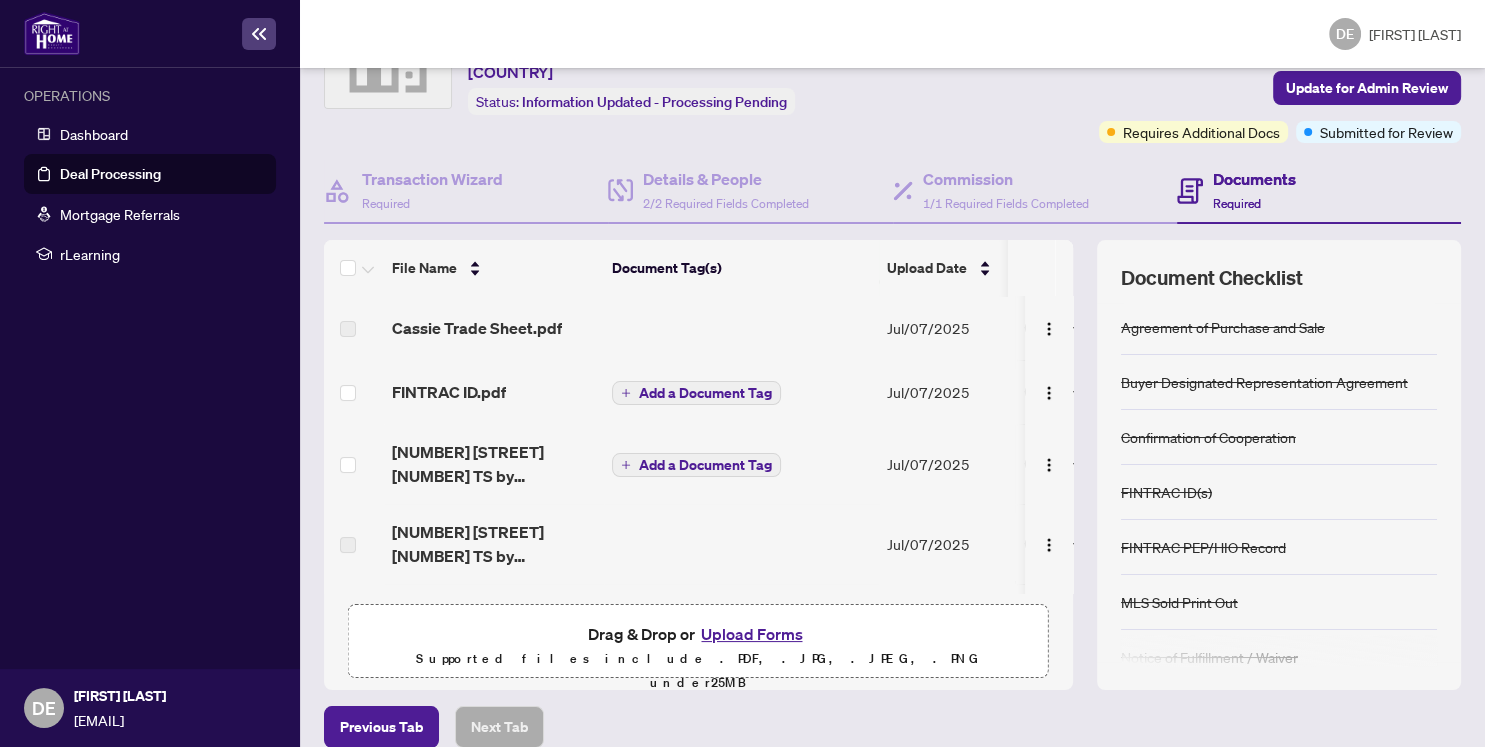 scroll, scrollTop: 140, scrollLeft: 0, axis: vertical 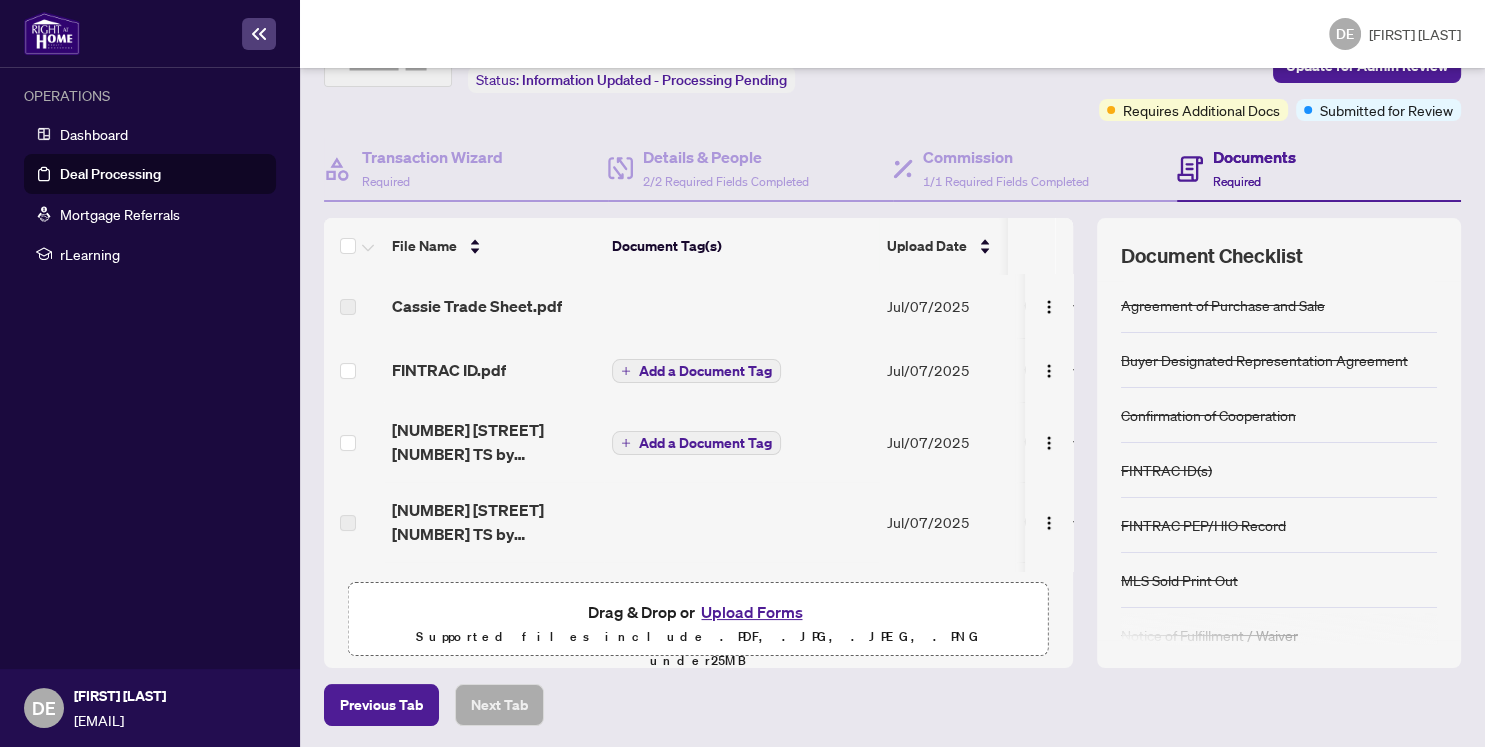 click on "Upload Forms" at bounding box center [751, 612] 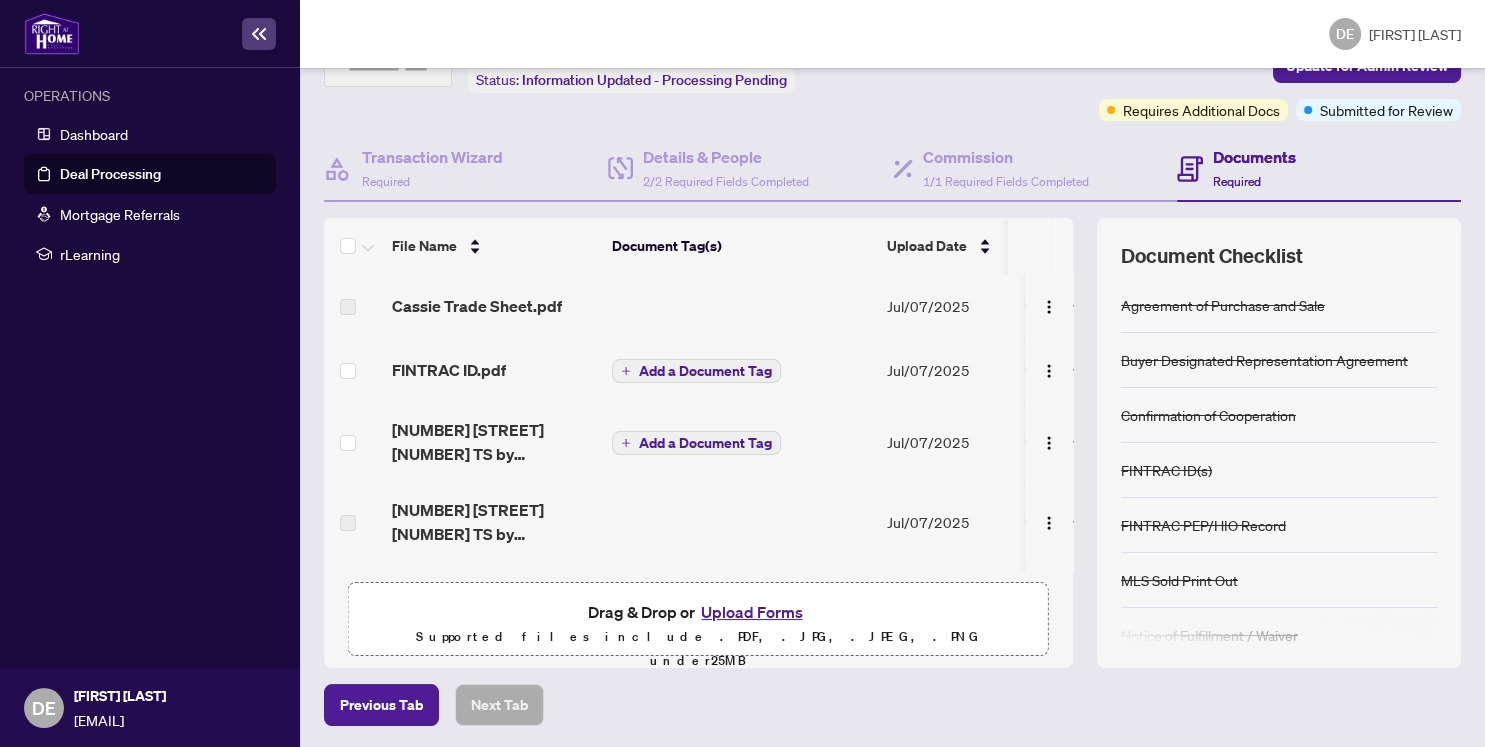 scroll, scrollTop: 0, scrollLeft: 0, axis: both 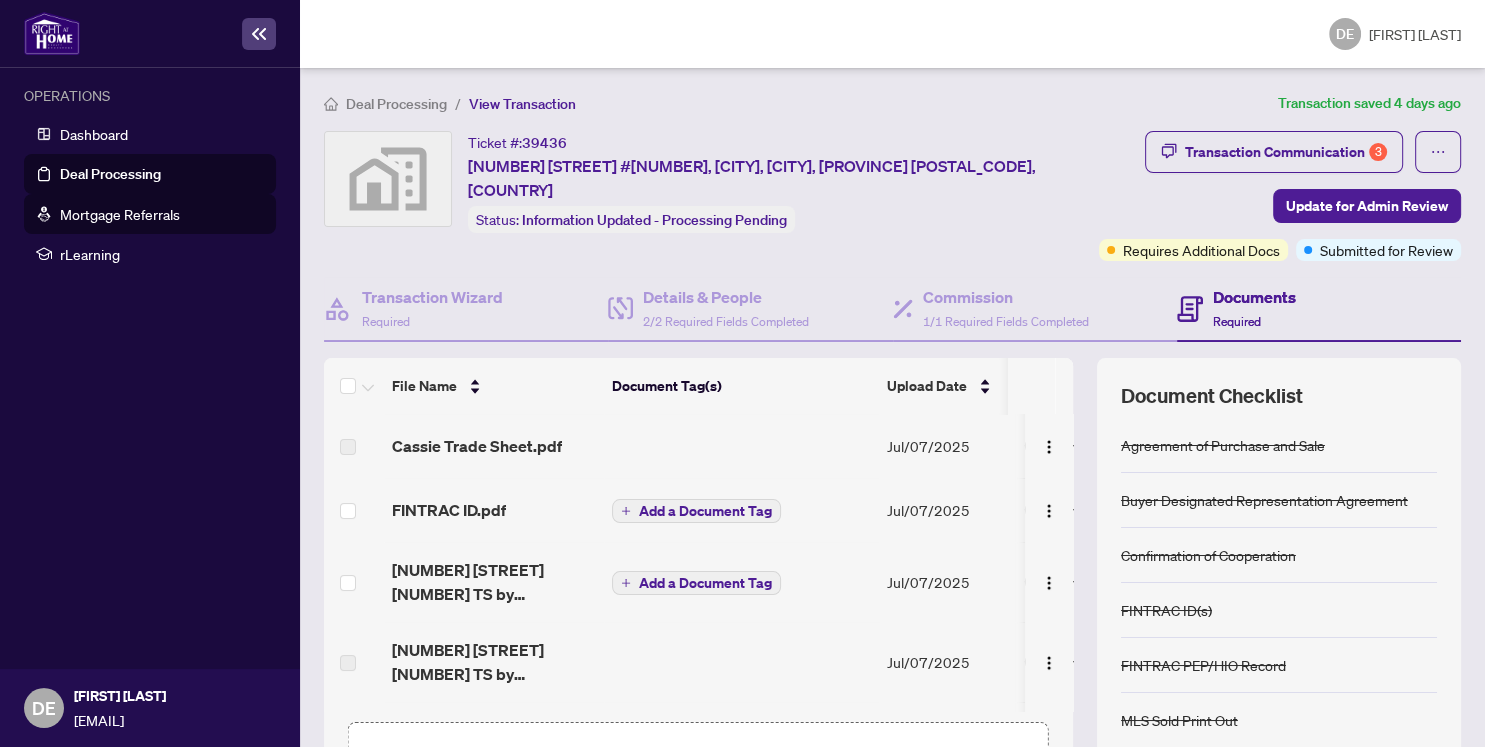 click on "Mortgage Referrals" at bounding box center (120, 214) 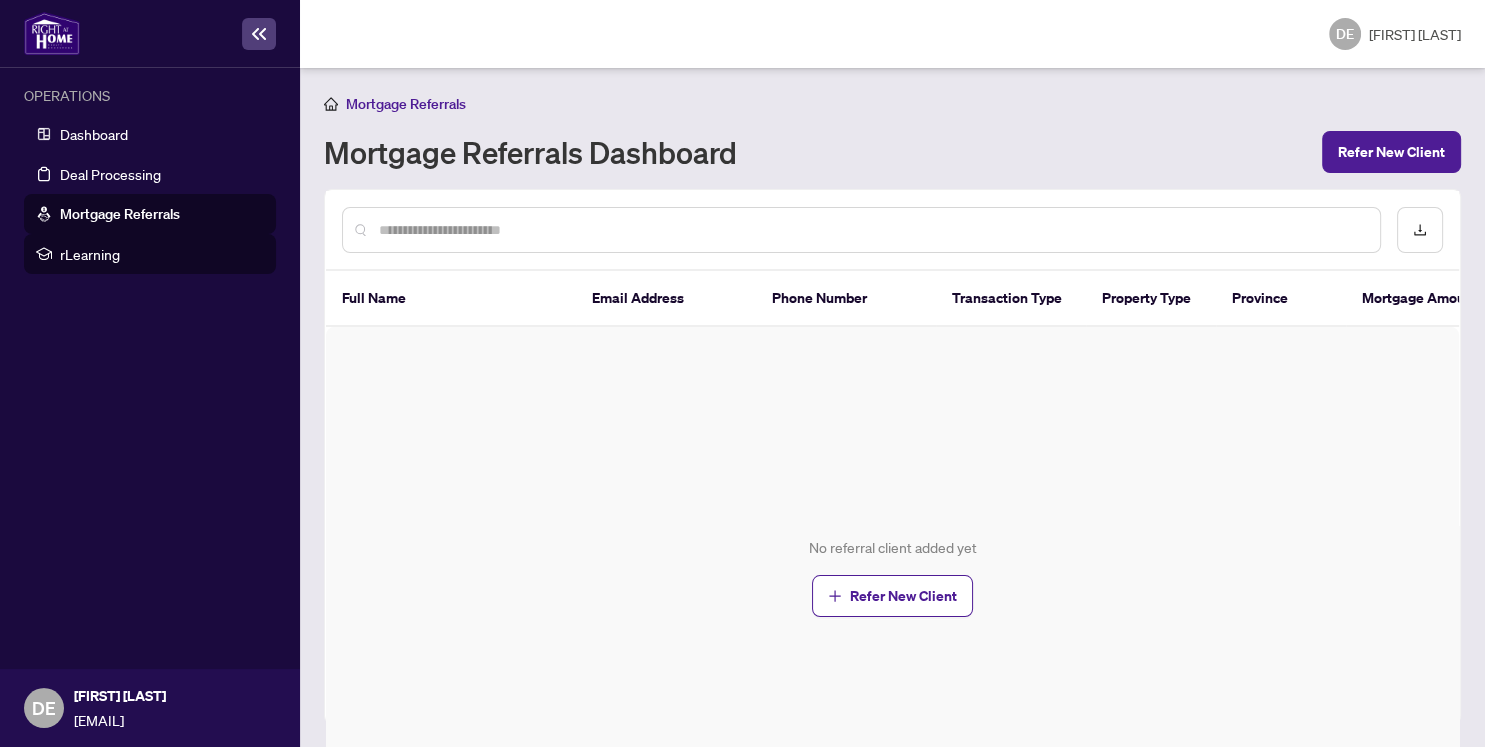 click on "rLearning" at bounding box center [162, 254] 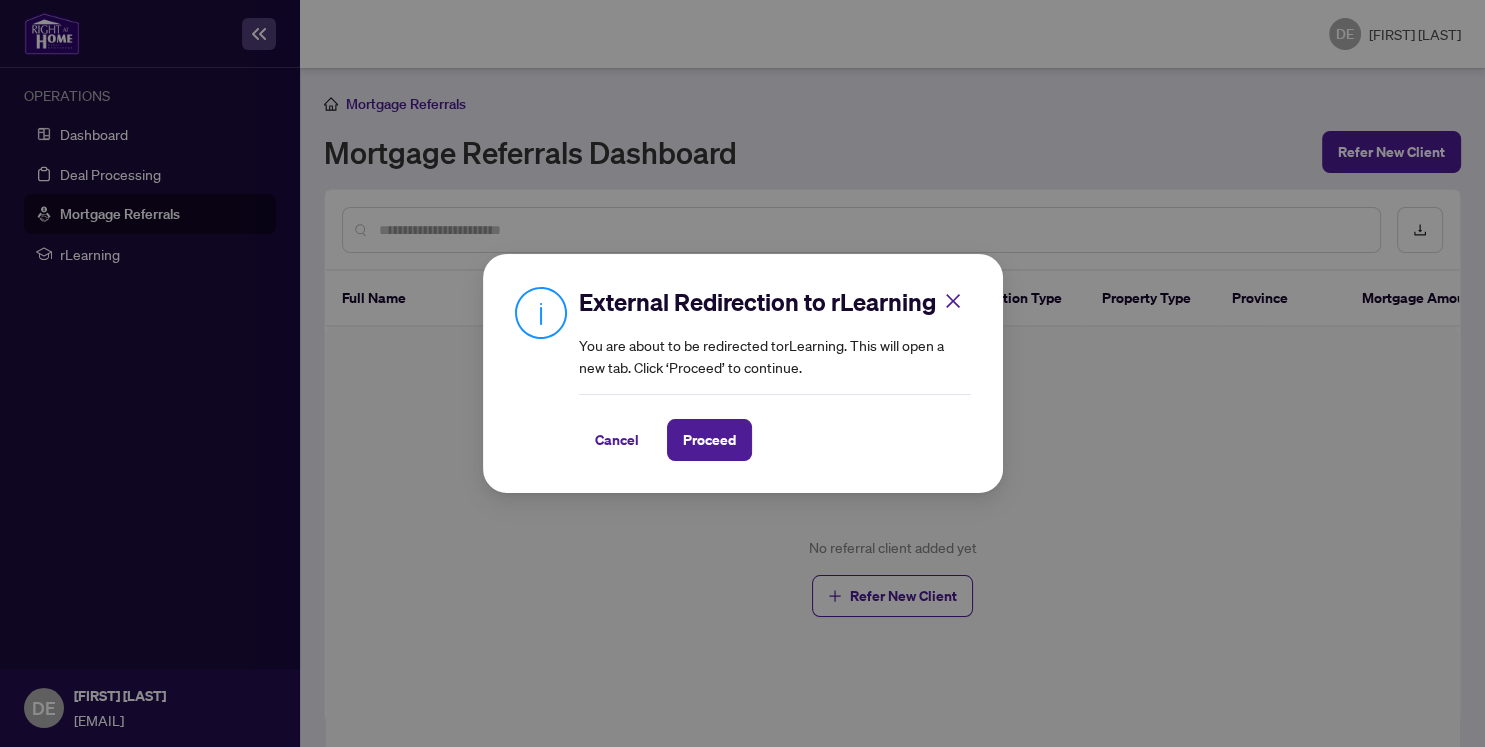 click on "External Redirection to rLearning You are about to be redirected to  rLearning . This will open a new tab. Click ‘Proceed’ to continue. Cancel Proceed Cancel OK" at bounding box center [742, 373] 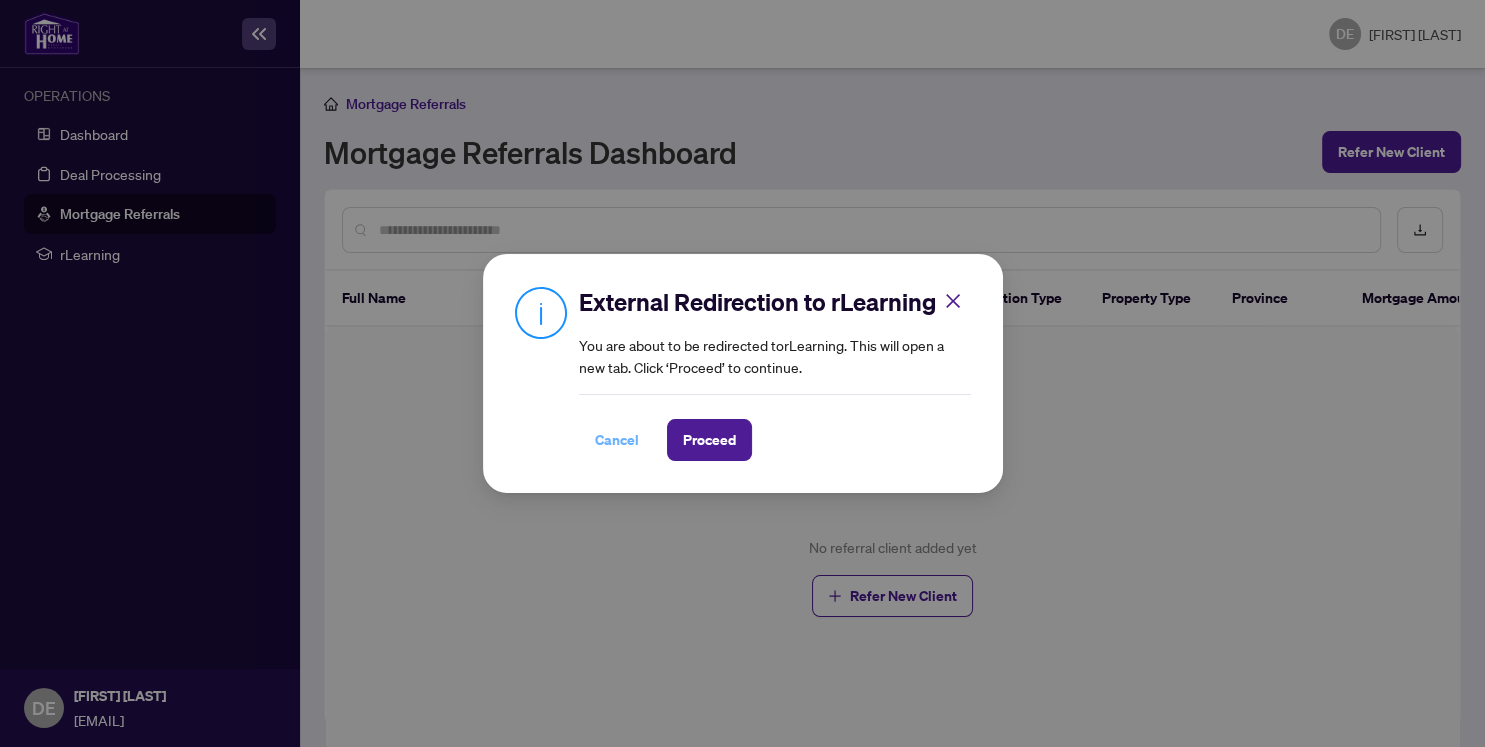 click on "Cancel" at bounding box center [617, 440] 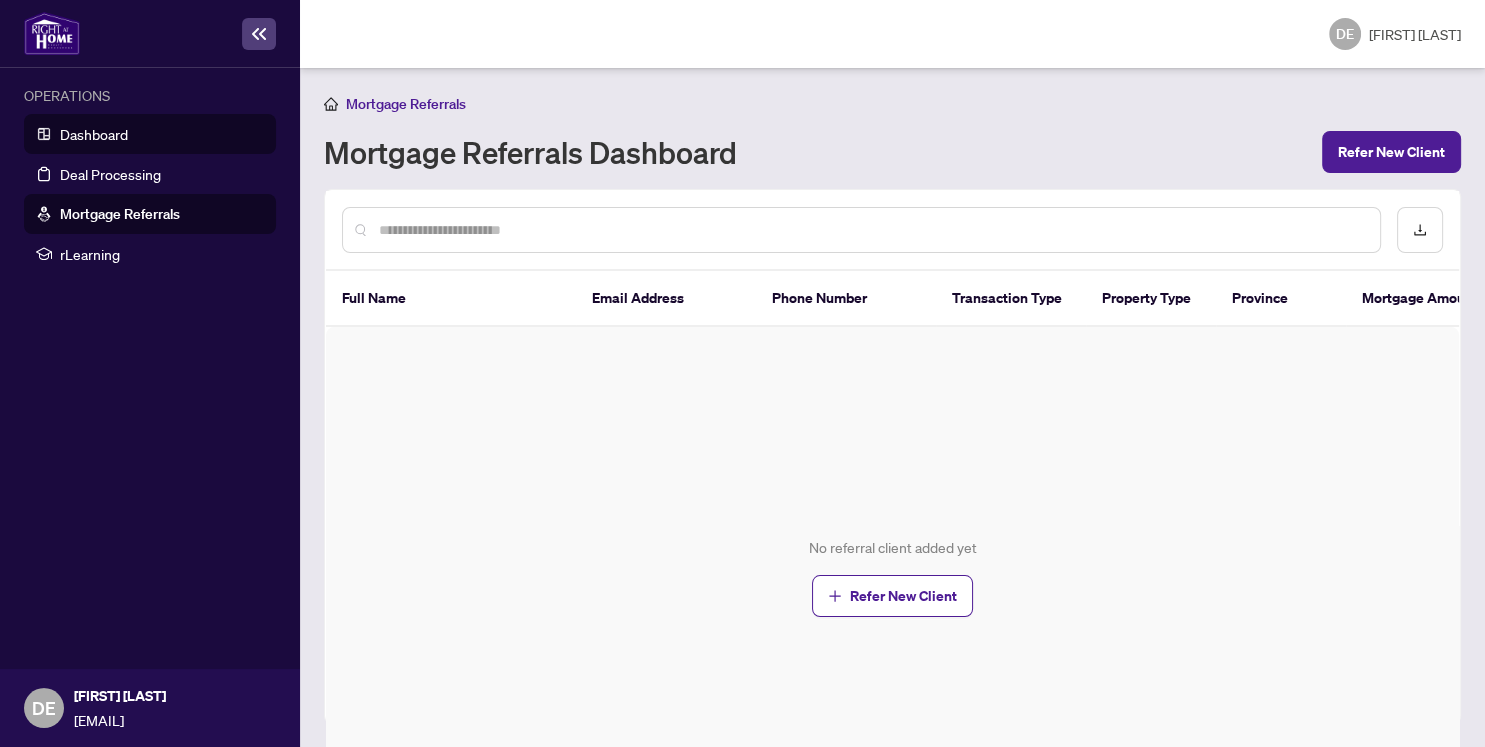 click on "Dashboard" at bounding box center (94, 134) 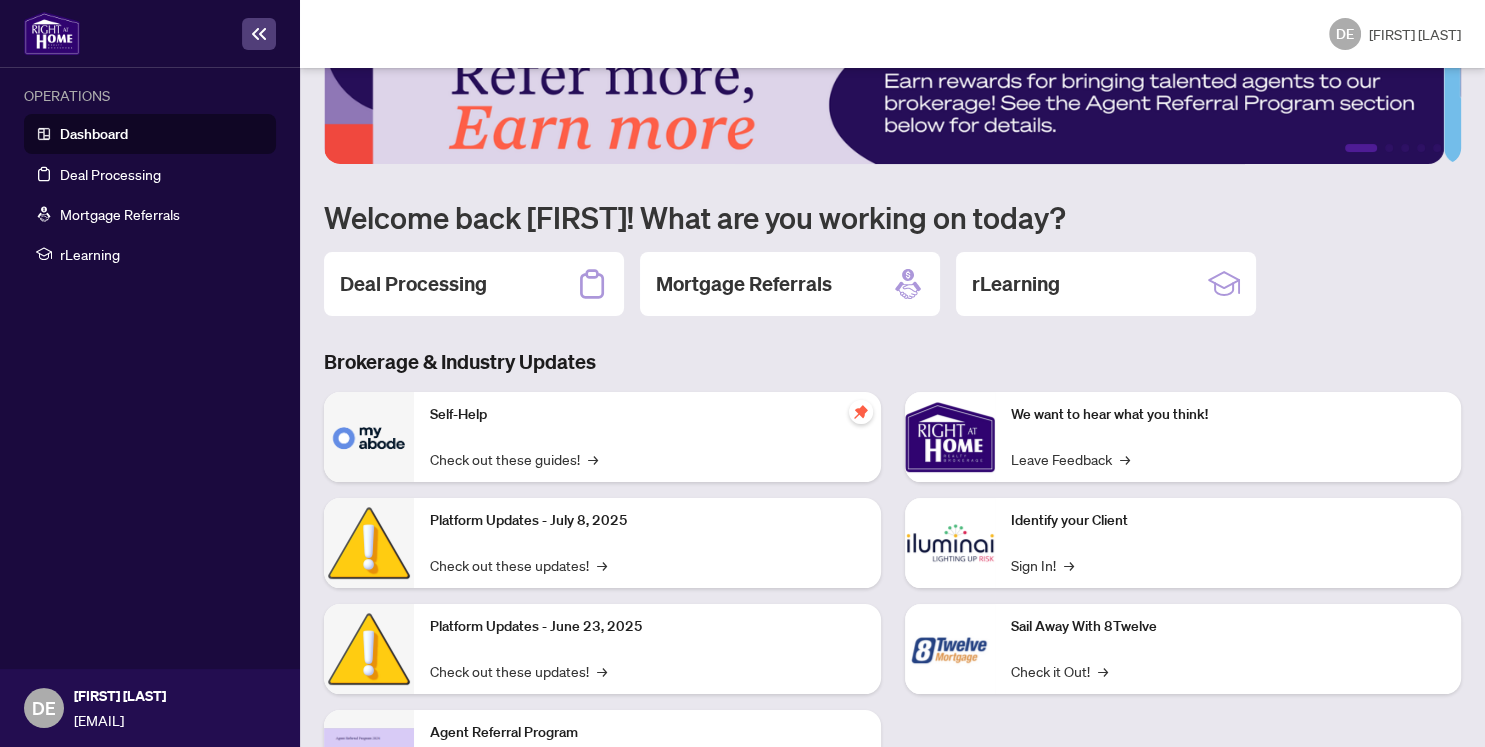 scroll, scrollTop: 0, scrollLeft: 0, axis: both 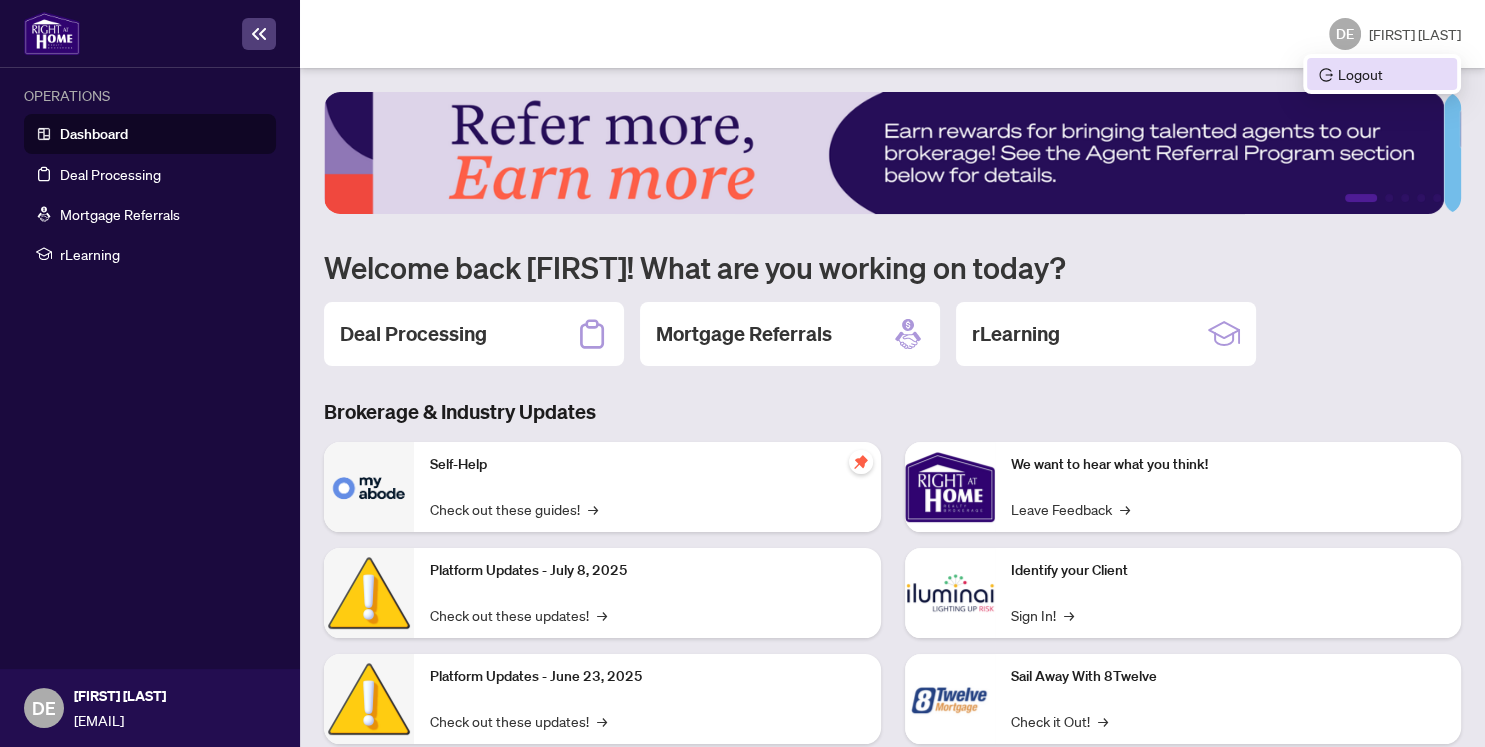 click on "Logout" at bounding box center (1382, 74) 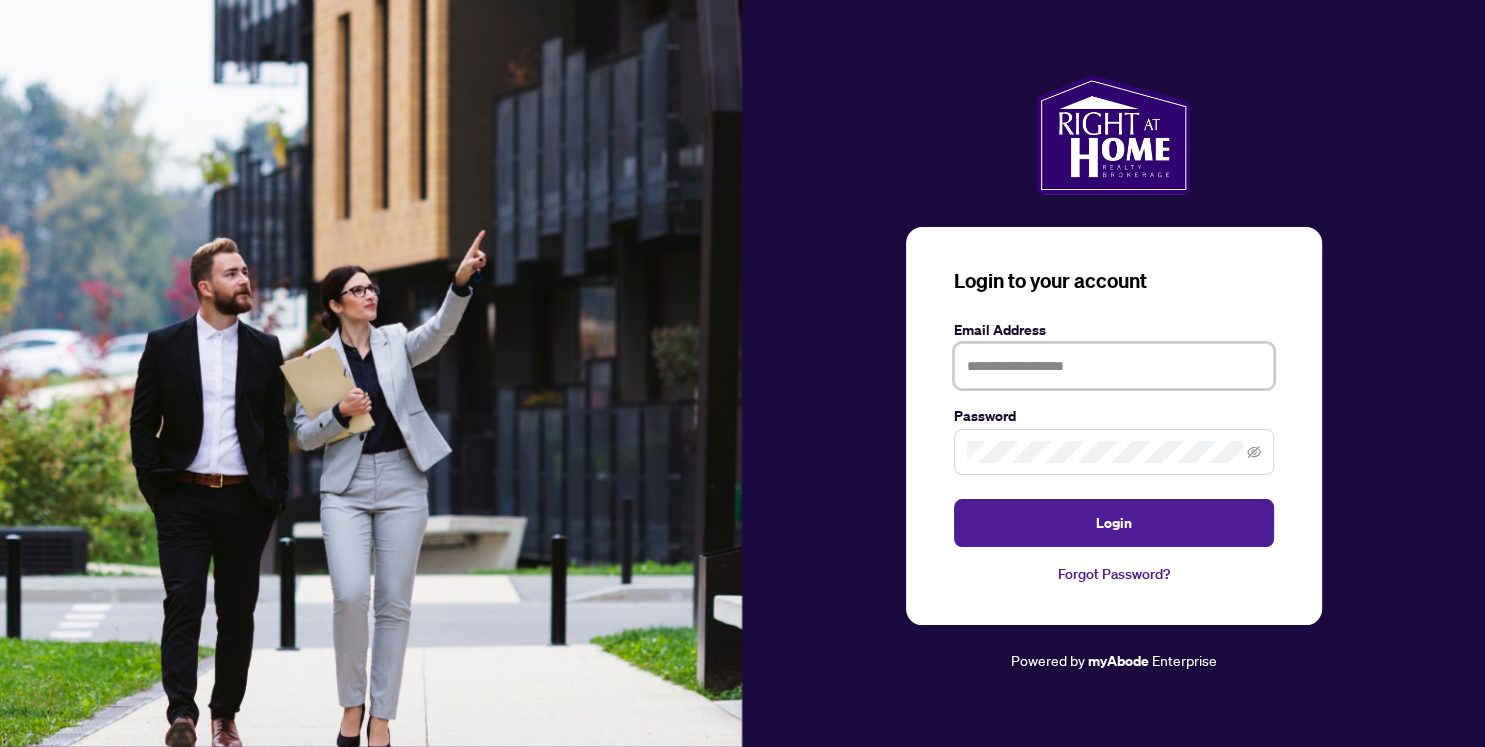 click at bounding box center [1114, 366] 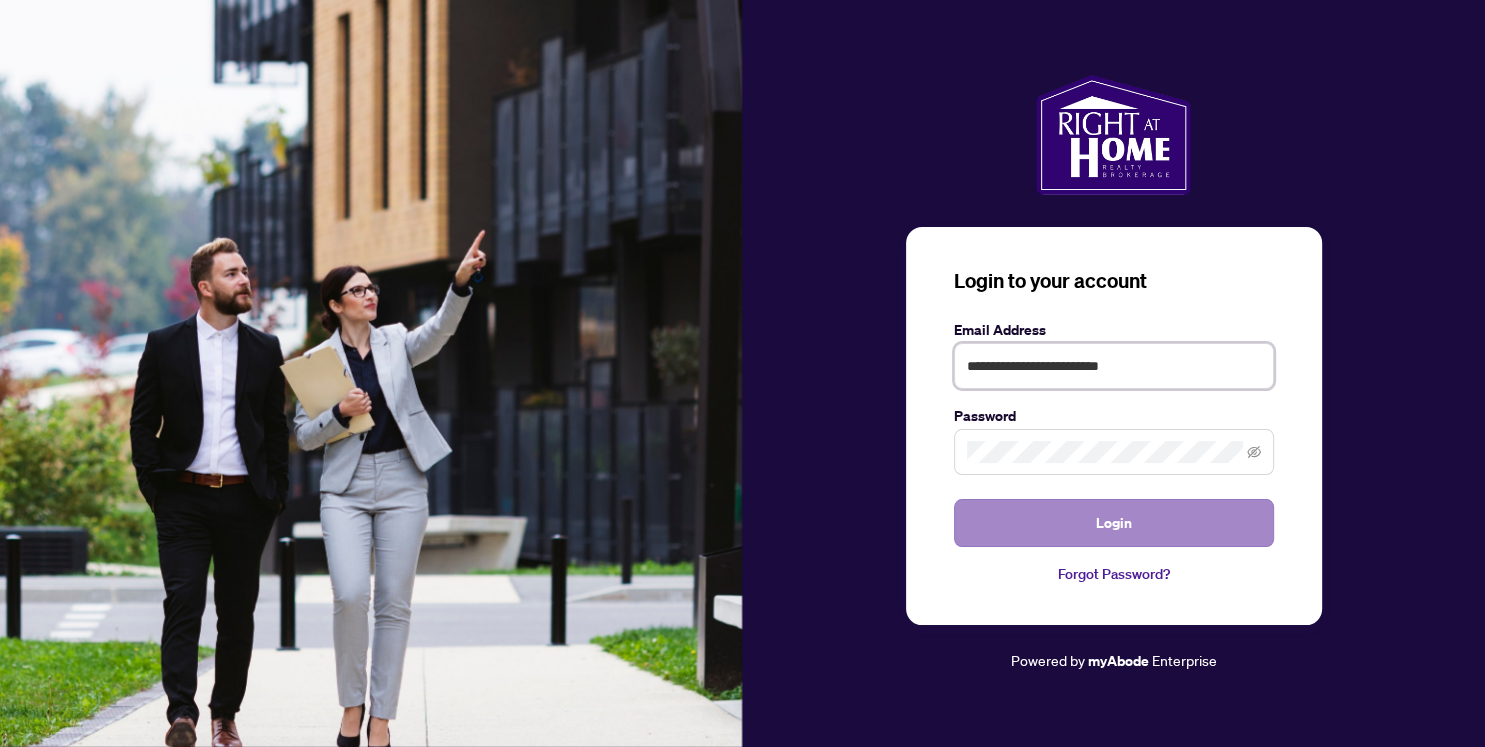 type on "**********" 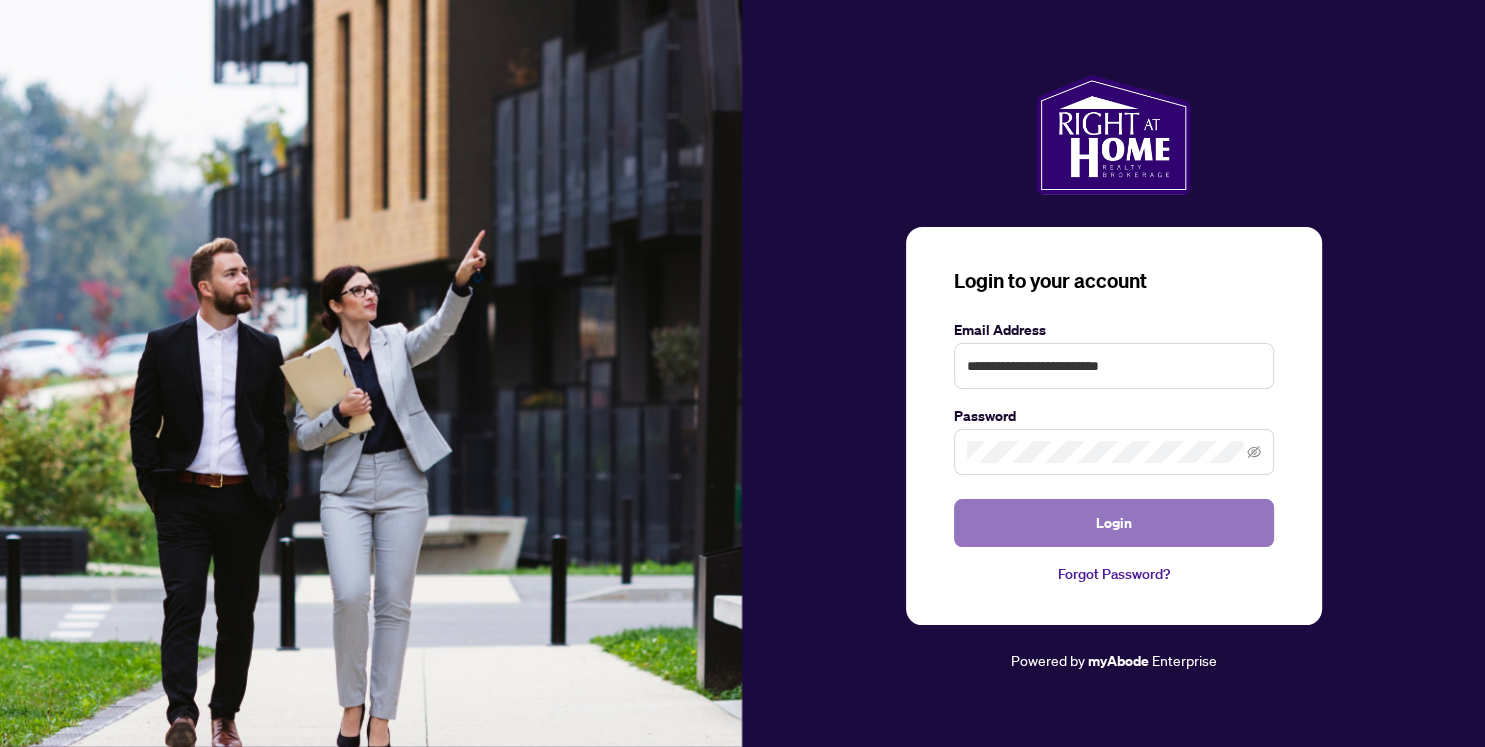 click on "Login" at bounding box center (1114, 523) 